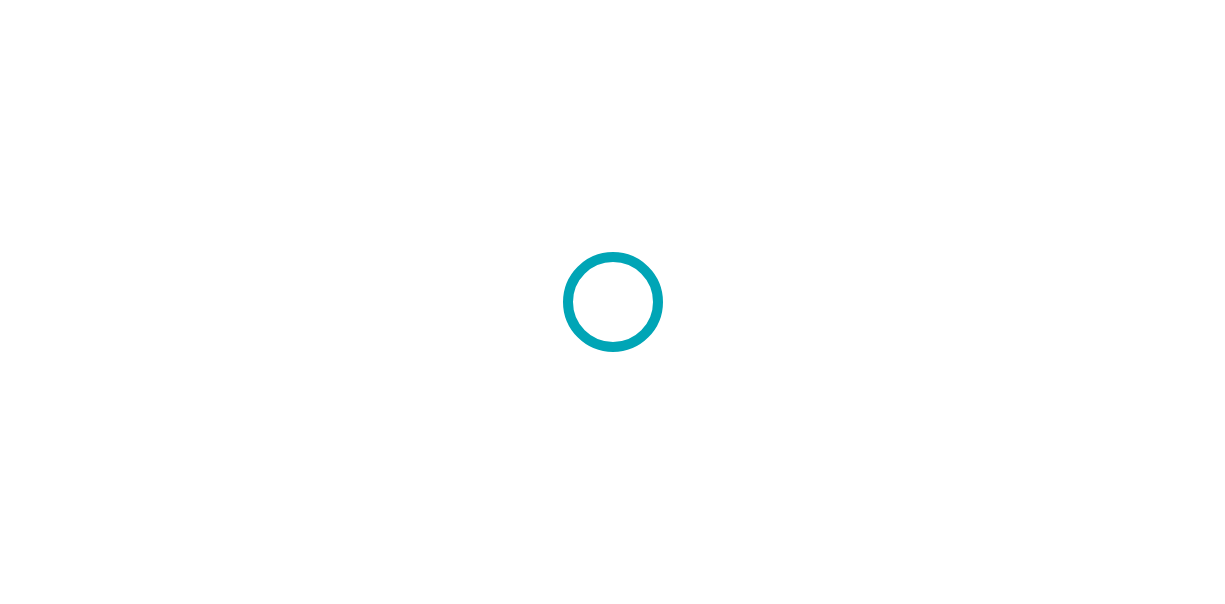 scroll, scrollTop: 0, scrollLeft: 0, axis: both 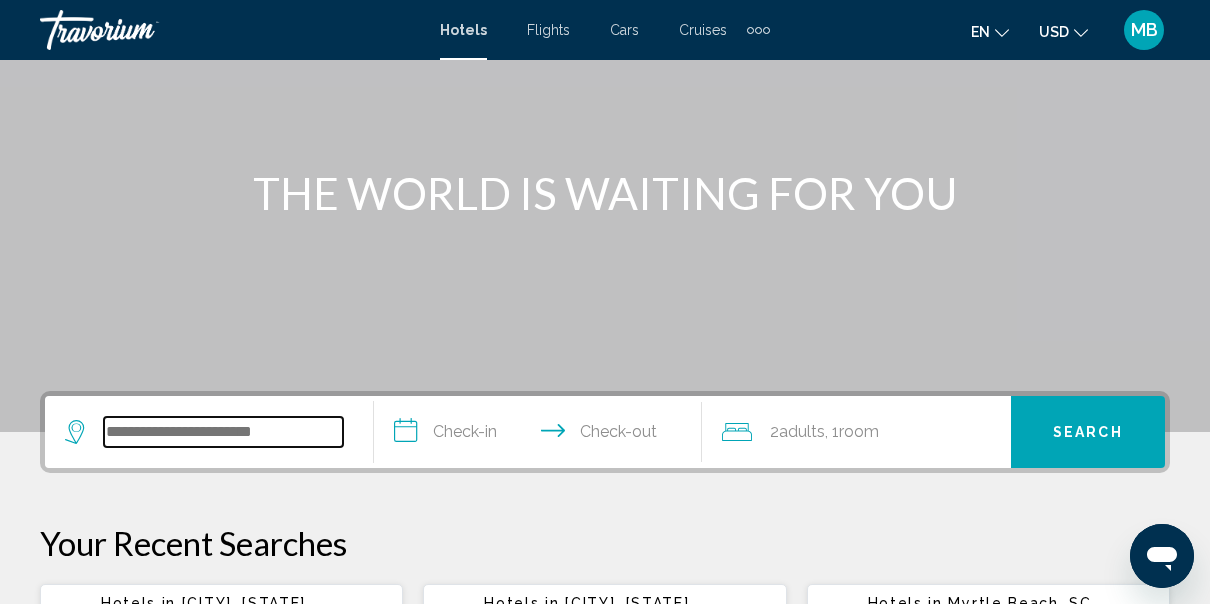click at bounding box center (223, 432) 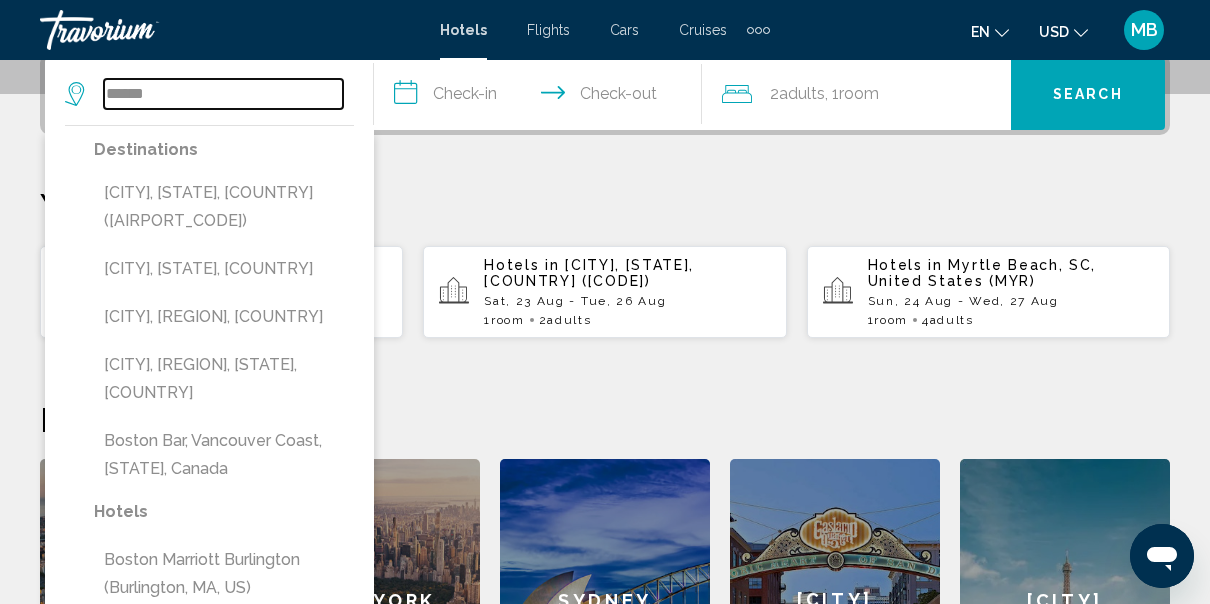 scroll, scrollTop: 510, scrollLeft: 0, axis: vertical 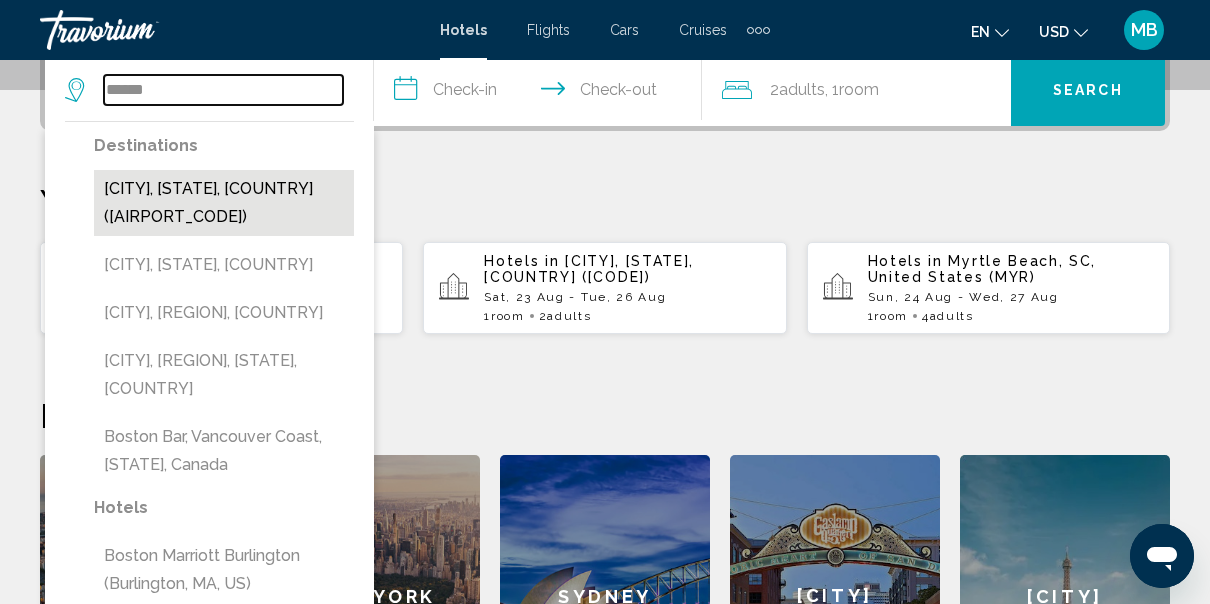 type on "******" 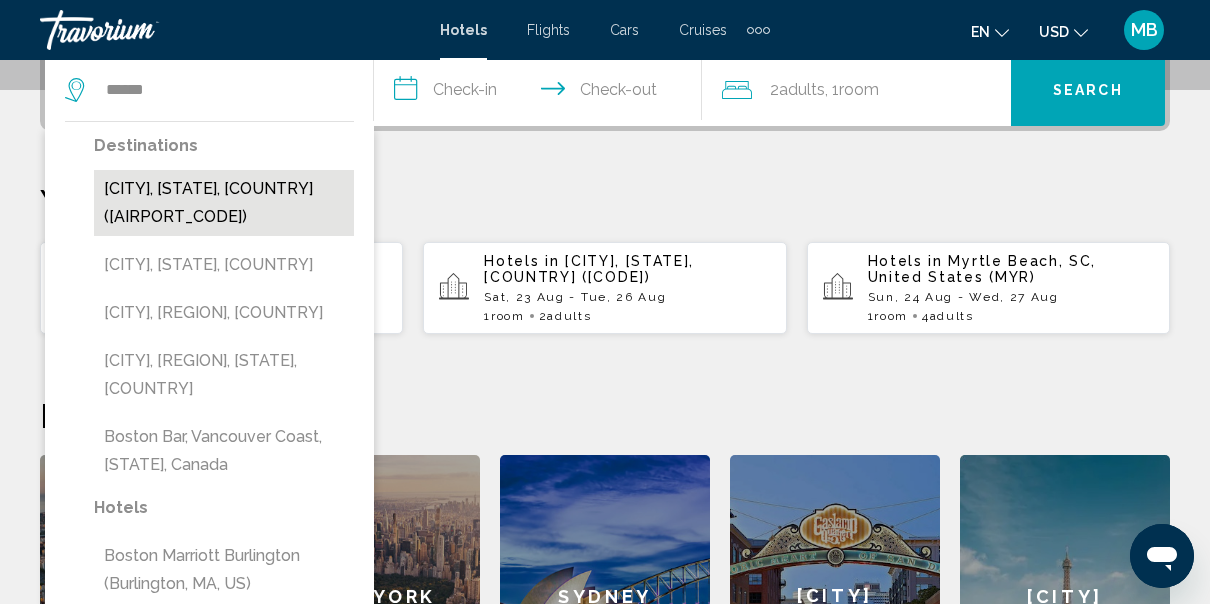 click on "[CITY], [STATE], [COUNTRY] ([AIRPORT_CODE])" at bounding box center [224, 203] 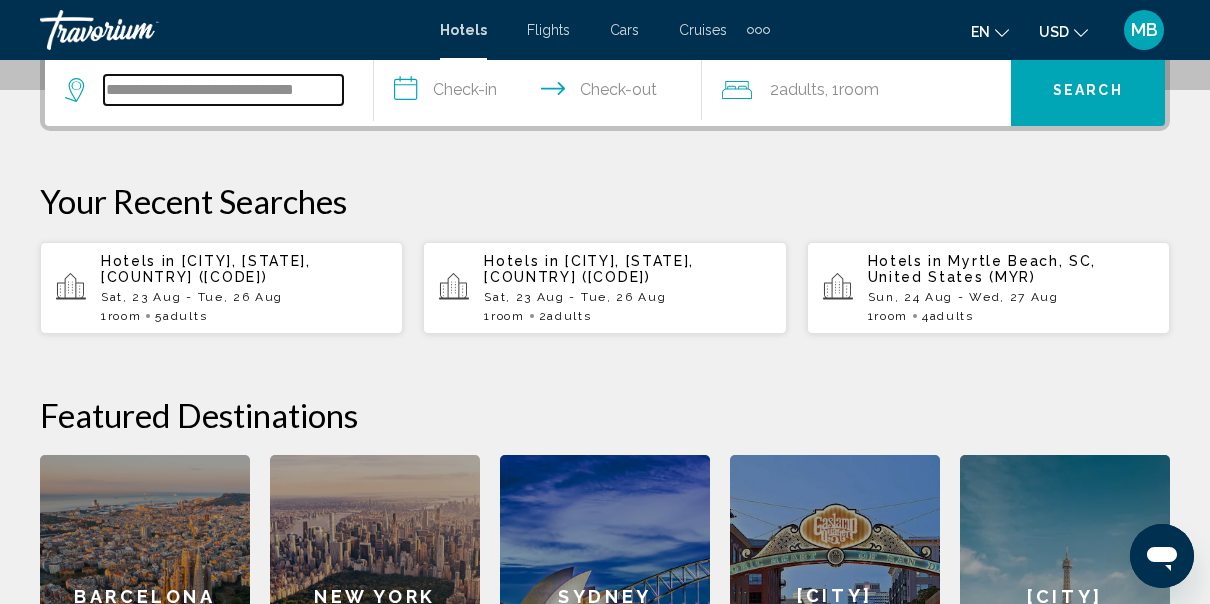 scroll, scrollTop: 494, scrollLeft: 0, axis: vertical 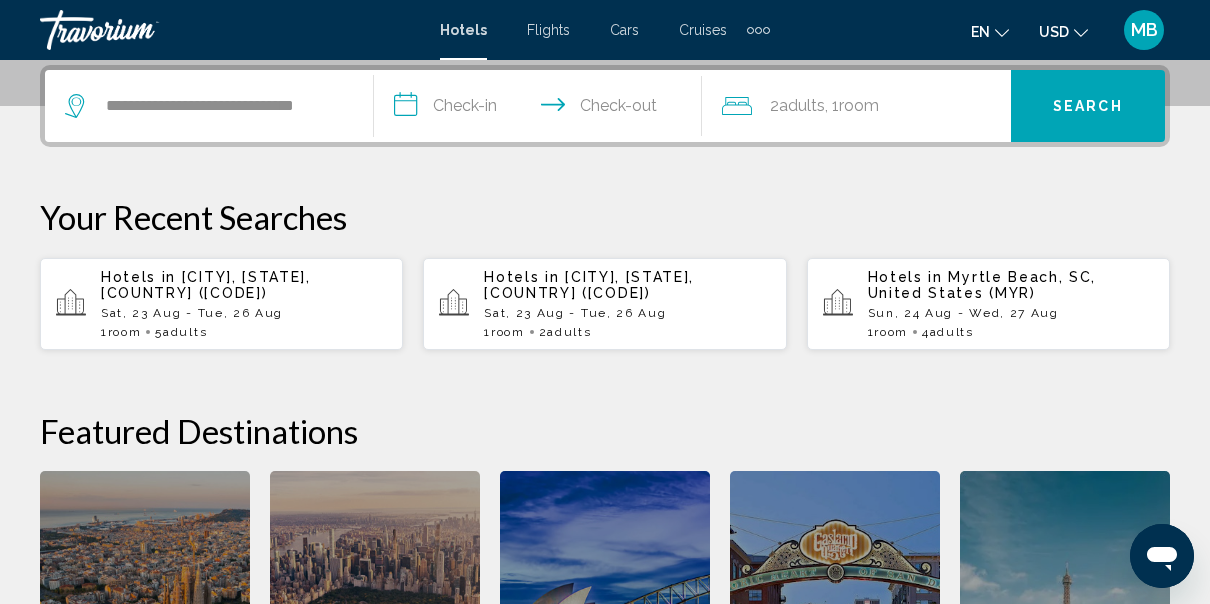 click on "**********" at bounding box center (542, 109) 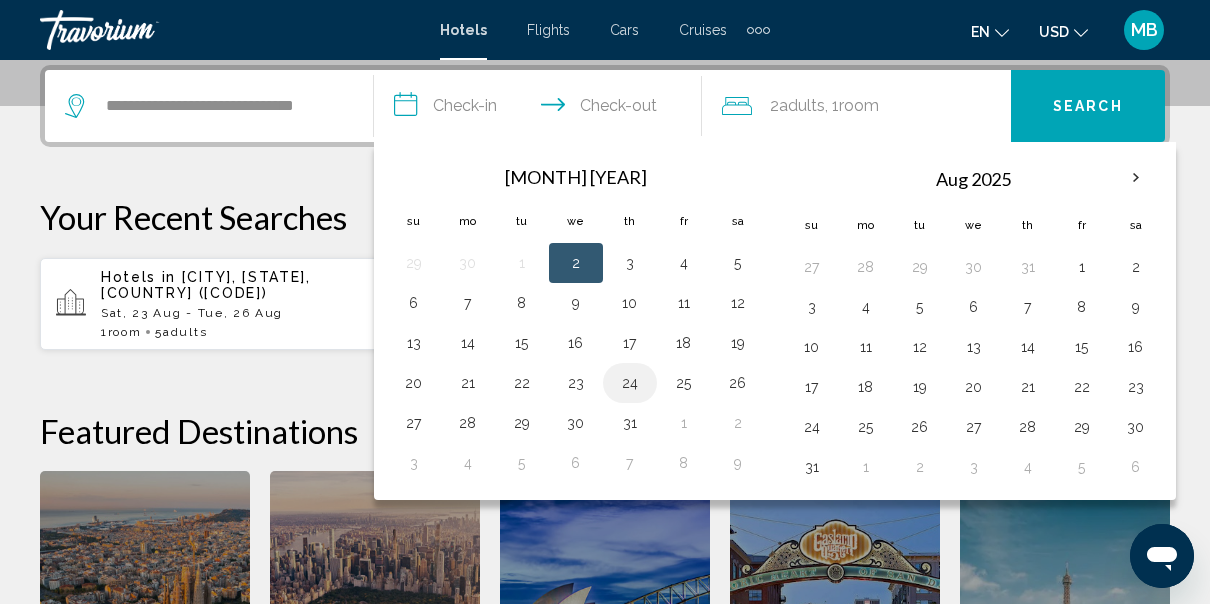 click on "24" at bounding box center (630, 383) 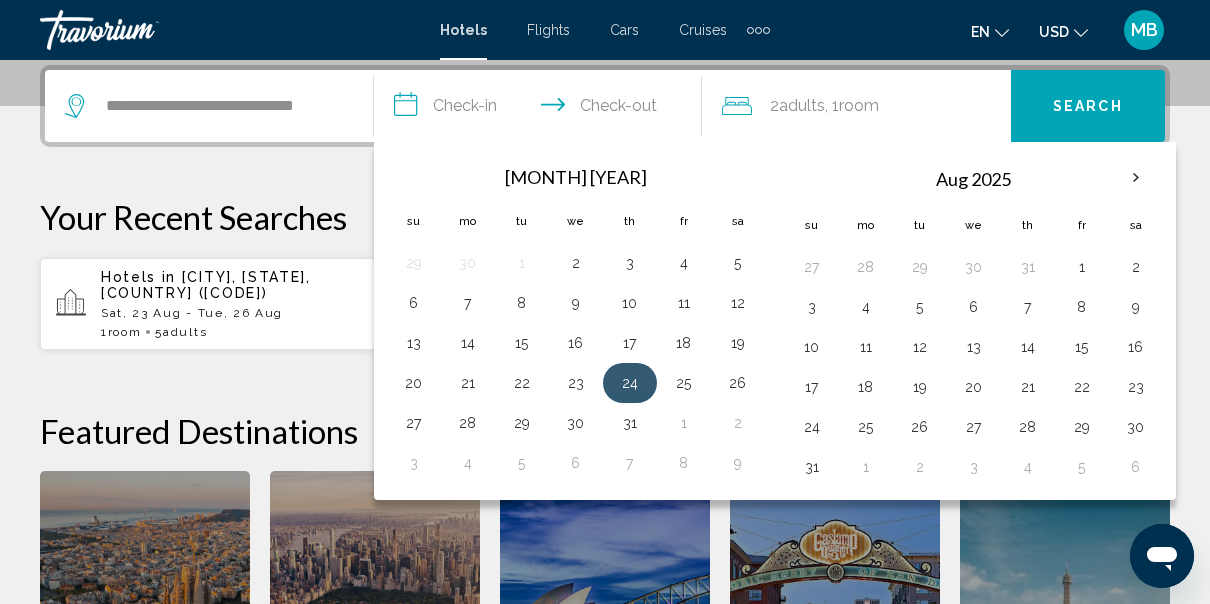 click on "24" at bounding box center (630, 383) 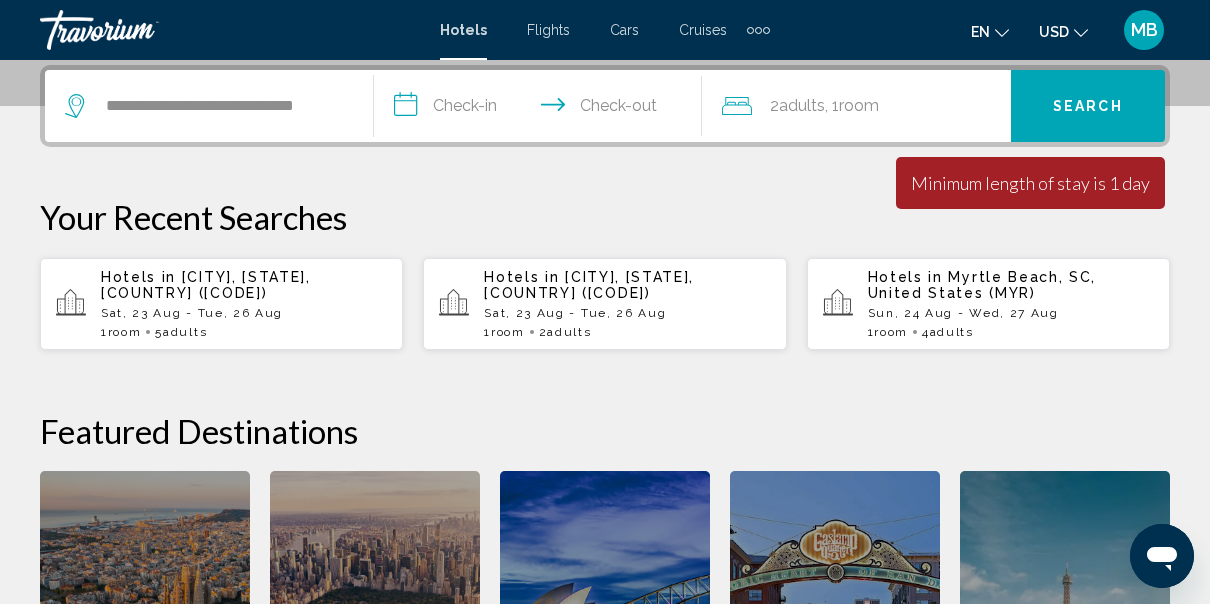 click on "**********" at bounding box center [542, 109] 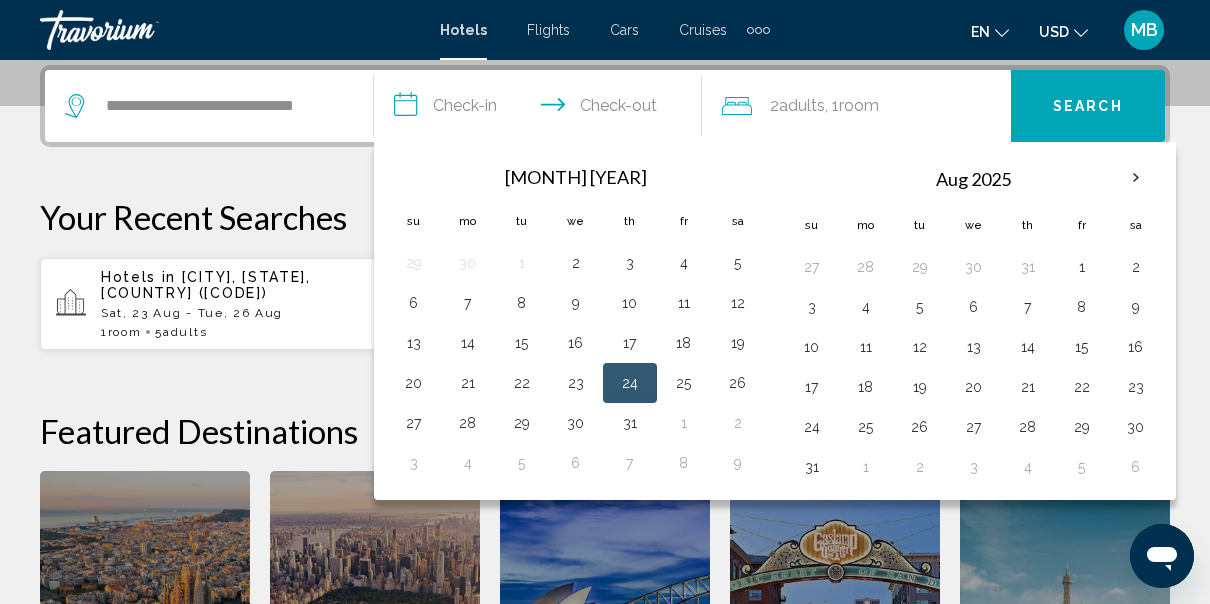 click on "24" at bounding box center (630, 383) 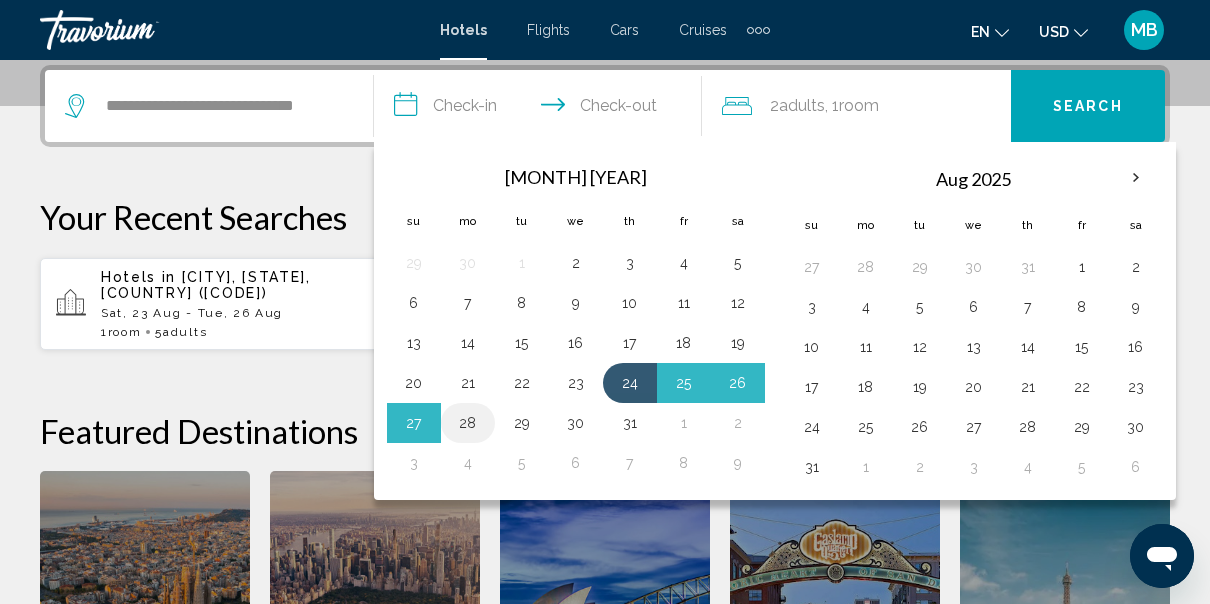 click on "28" at bounding box center (468, 423) 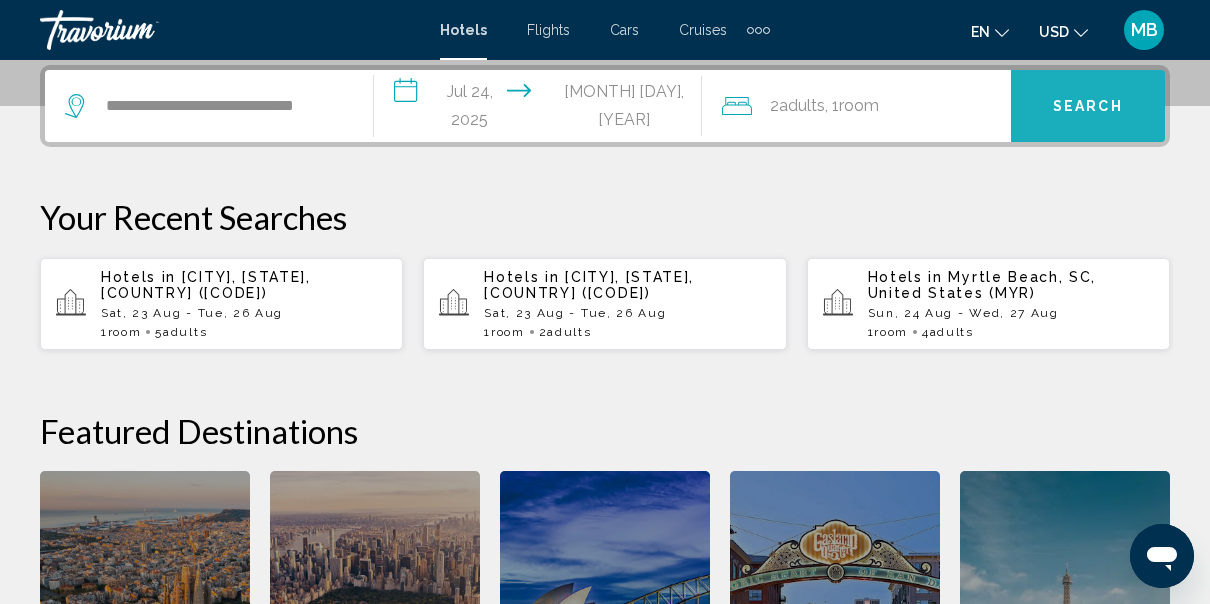 click on "Search" at bounding box center [1088, 107] 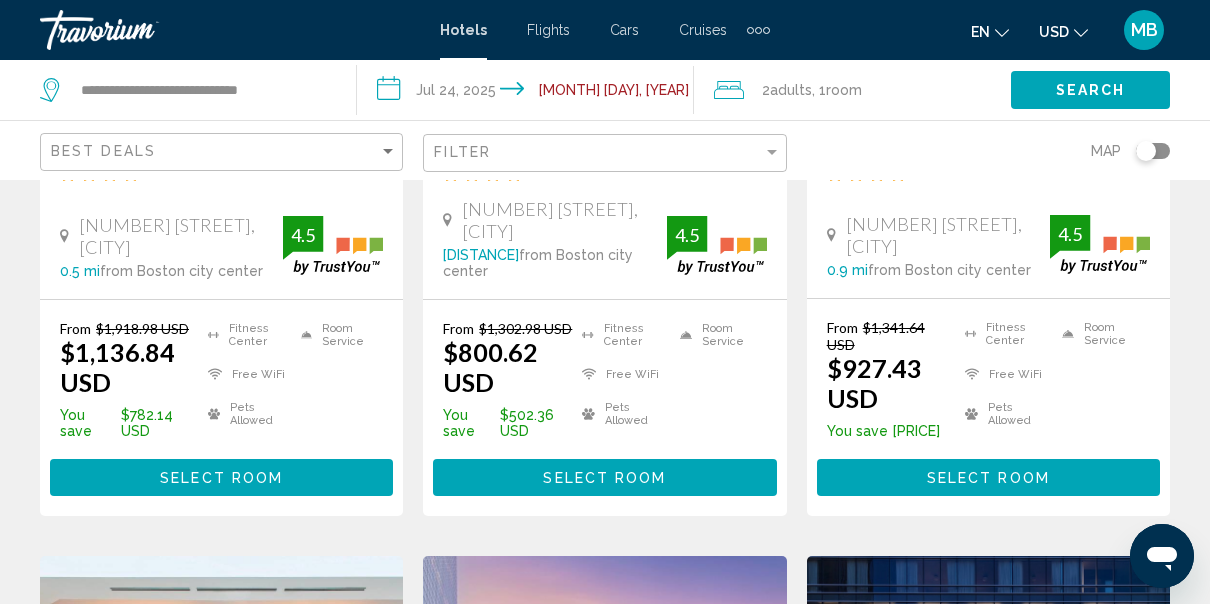 scroll, scrollTop: 0, scrollLeft: 0, axis: both 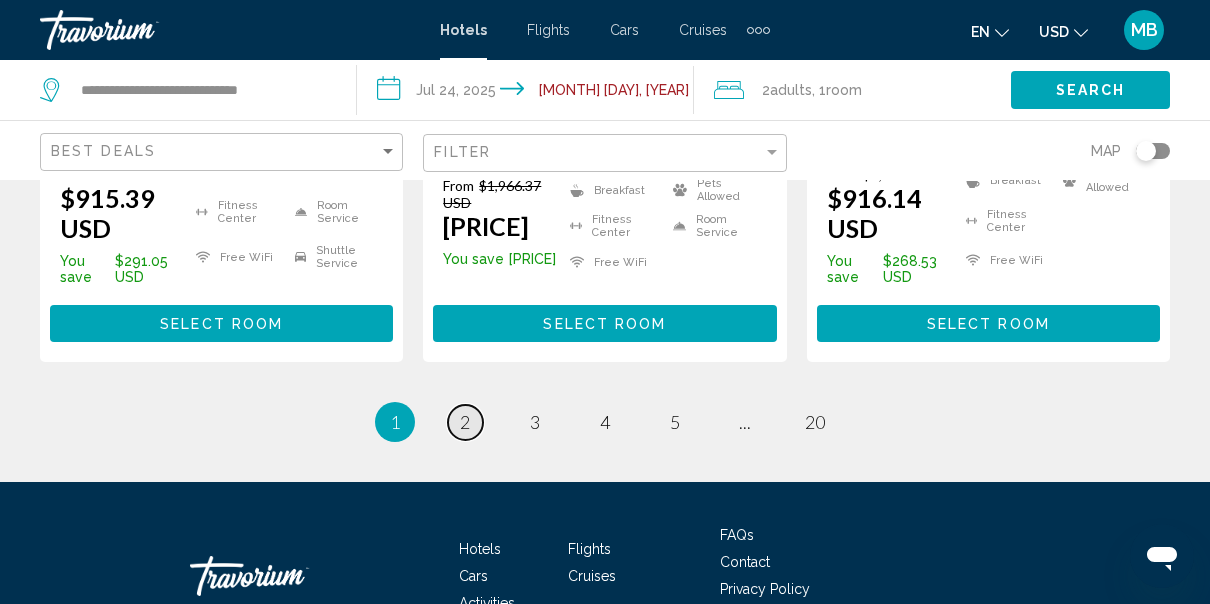 click on "2" at bounding box center [465, 422] 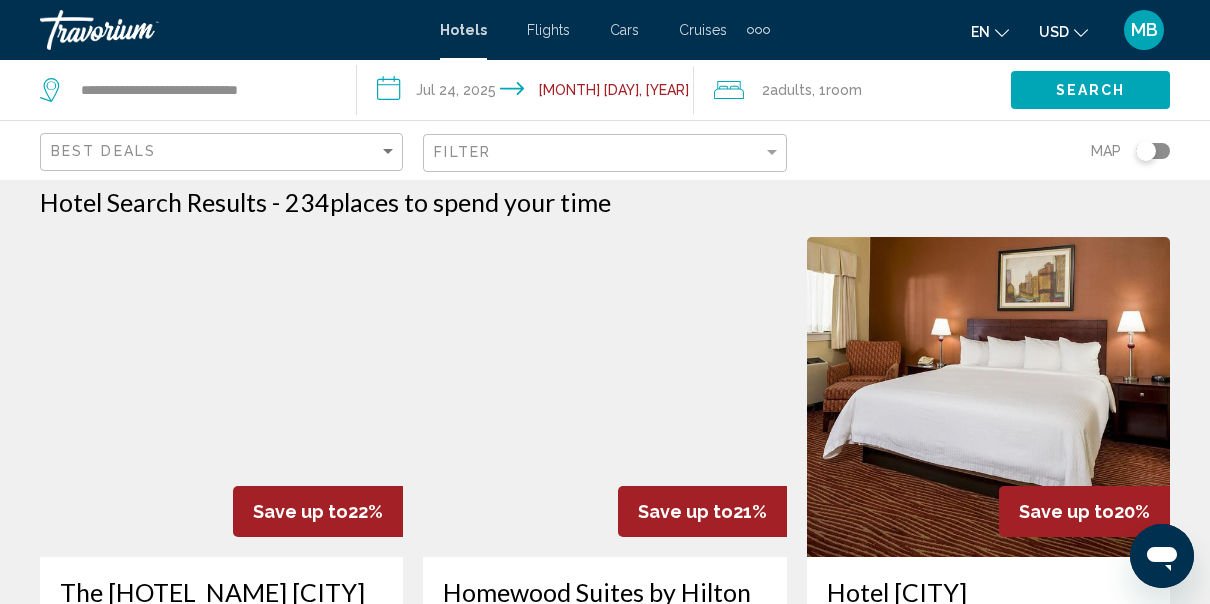 scroll, scrollTop: 0, scrollLeft: 0, axis: both 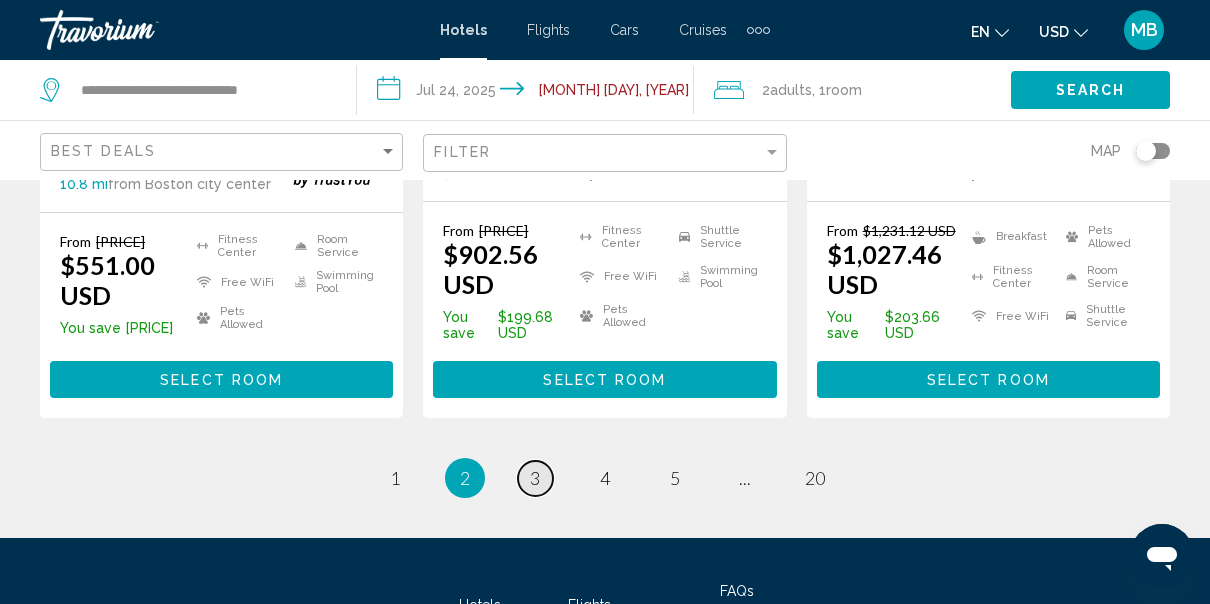 click on "3" at bounding box center (395, 478) 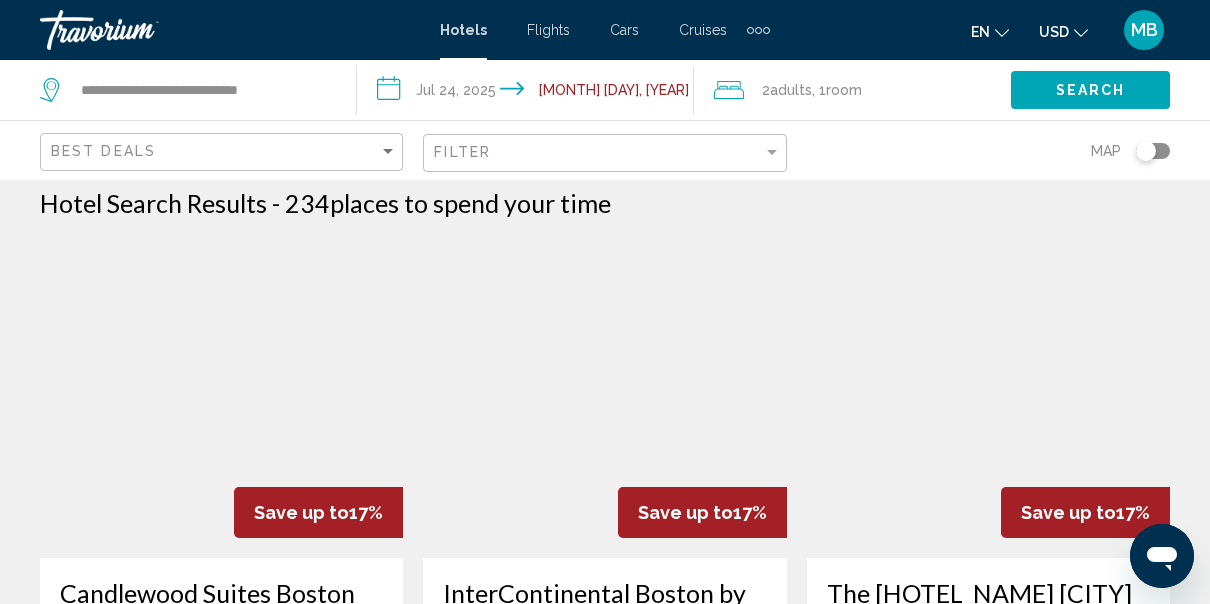 scroll, scrollTop: 0, scrollLeft: 0, axis: both 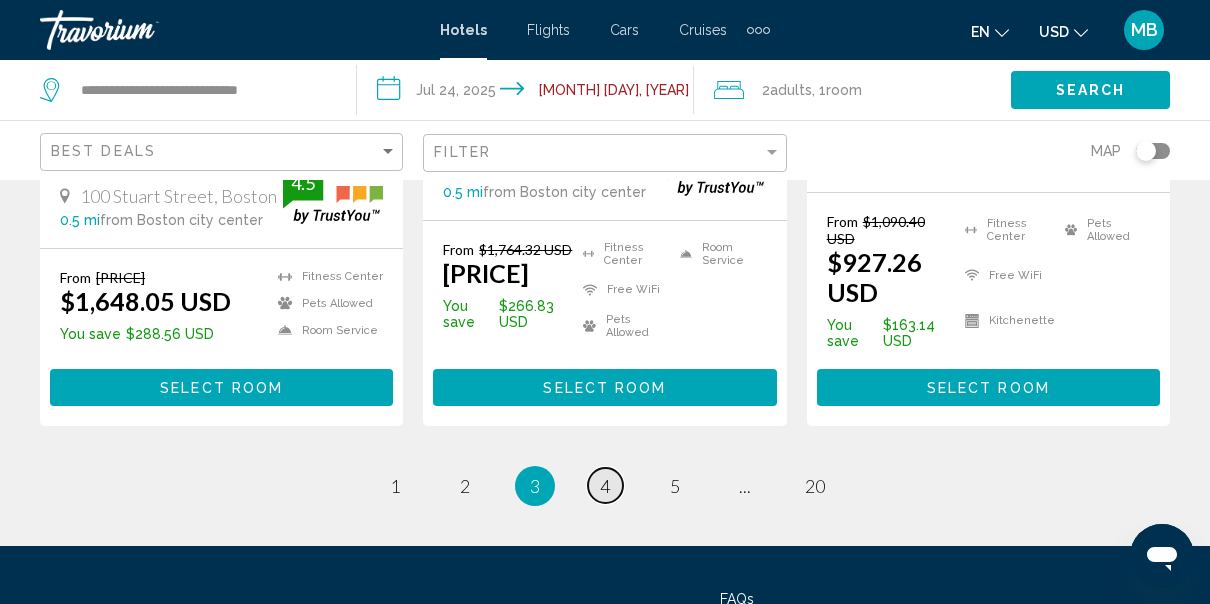click on "4" at bounding box center [395, 486] 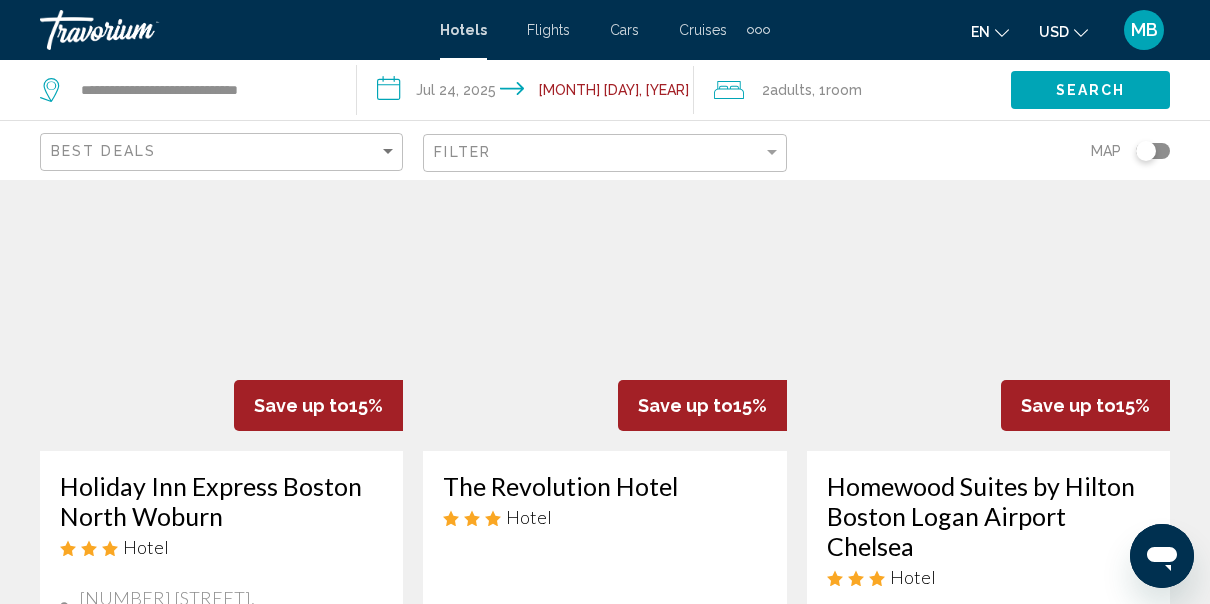 scroll, scrollTop: 0, scrollLeft: 0, axis: both 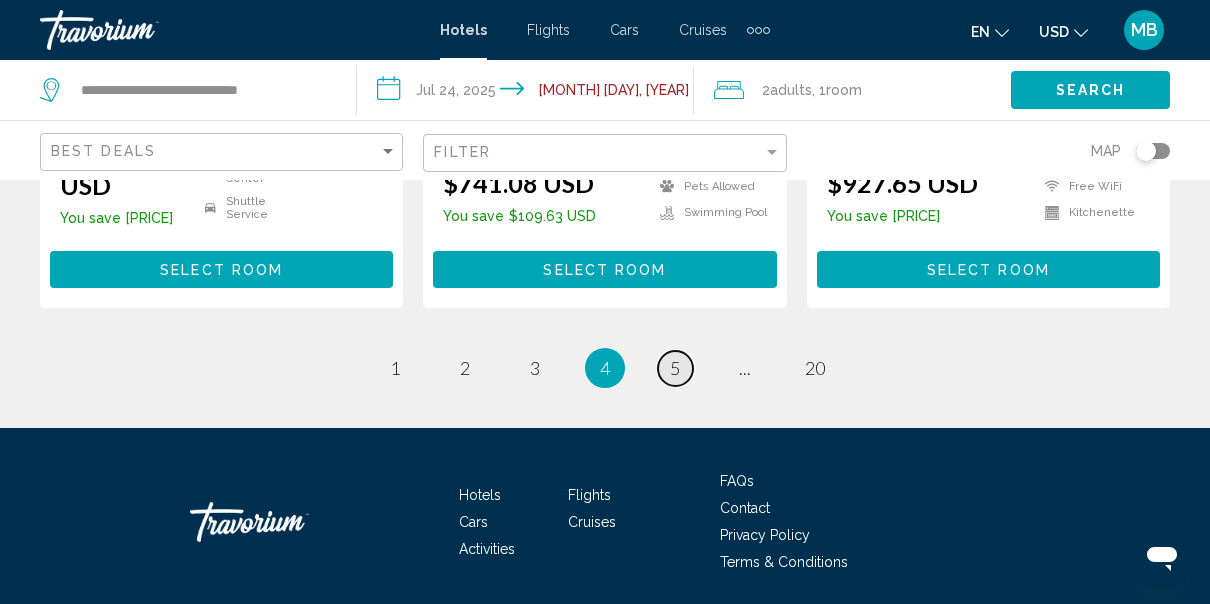 click on "page  5" at bounding box center (395, 368) 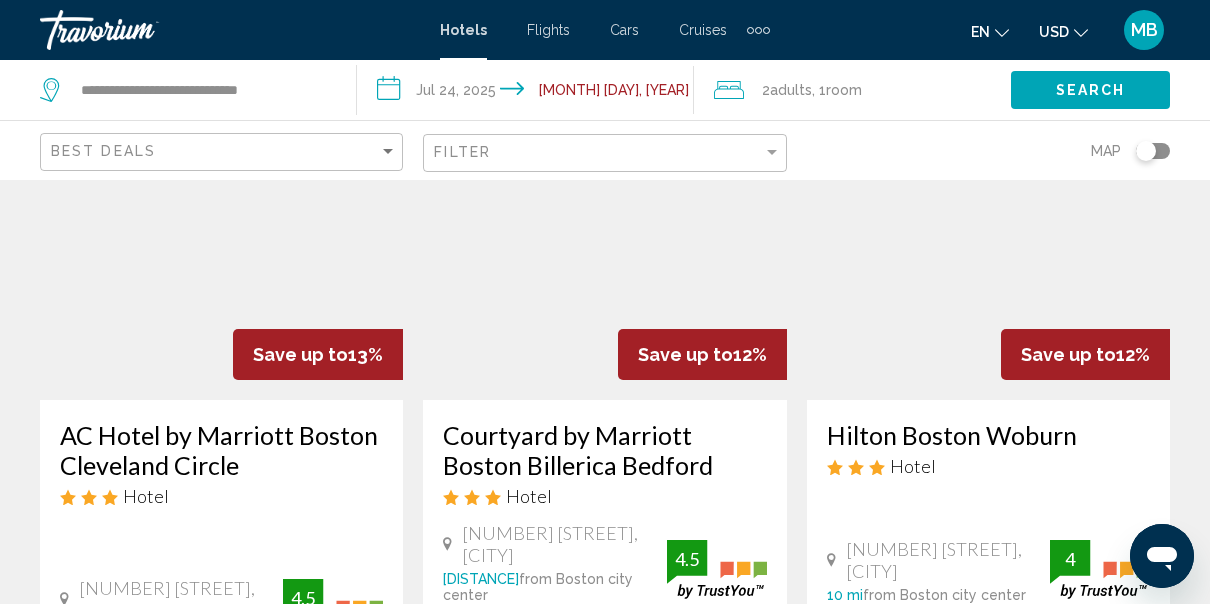 scroll, scrollTop: 0, scrollLeft: 0, axis: both 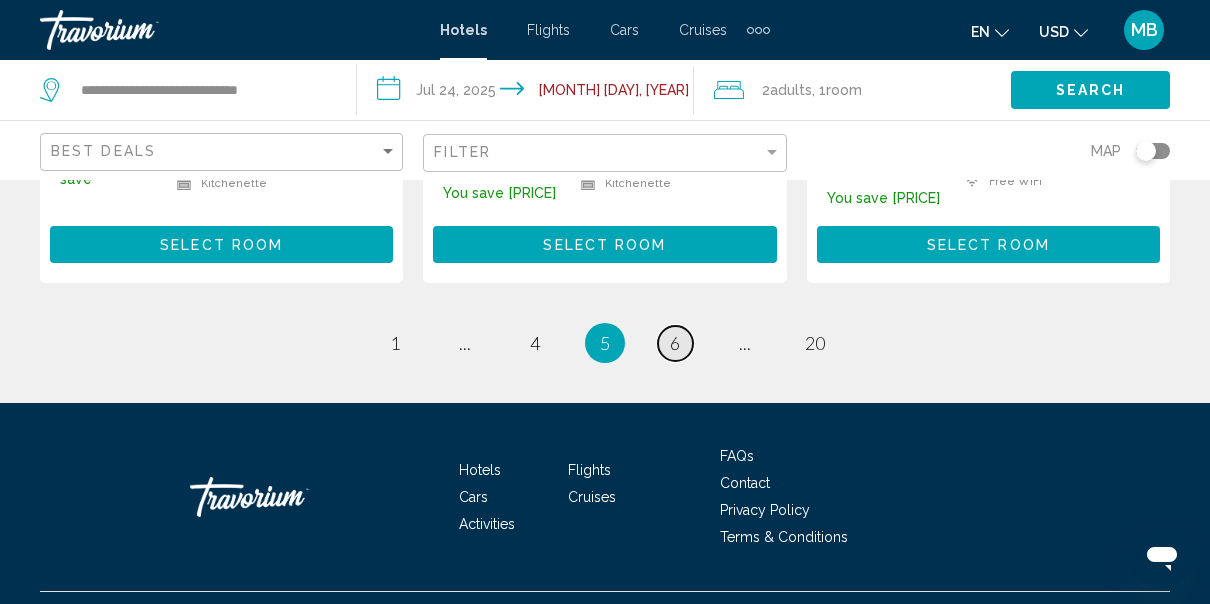 click on "6" at bounding box center (395, 343) 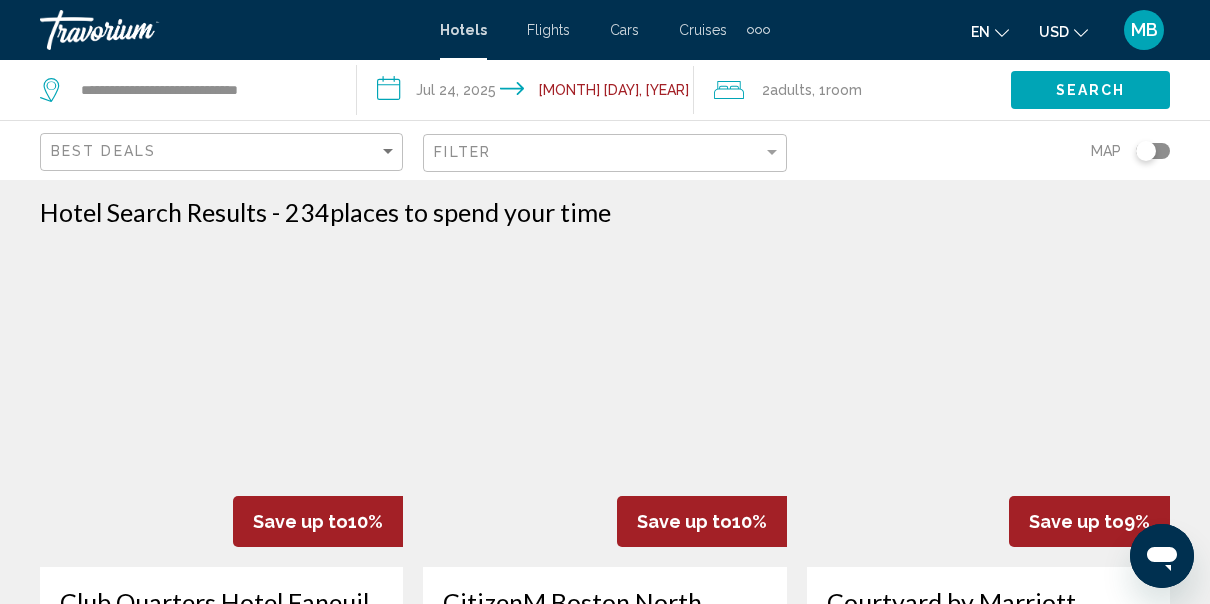 scroll, scrollTop: 0, scrollLeft: 0, axis: both 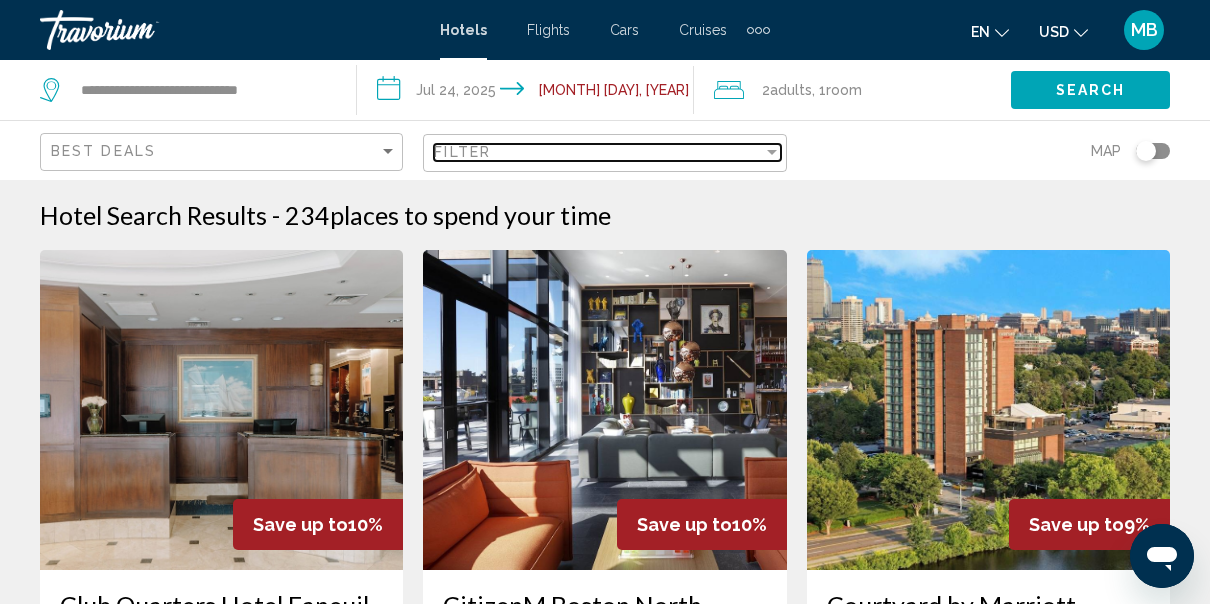 click at bounding box center (772, 152) 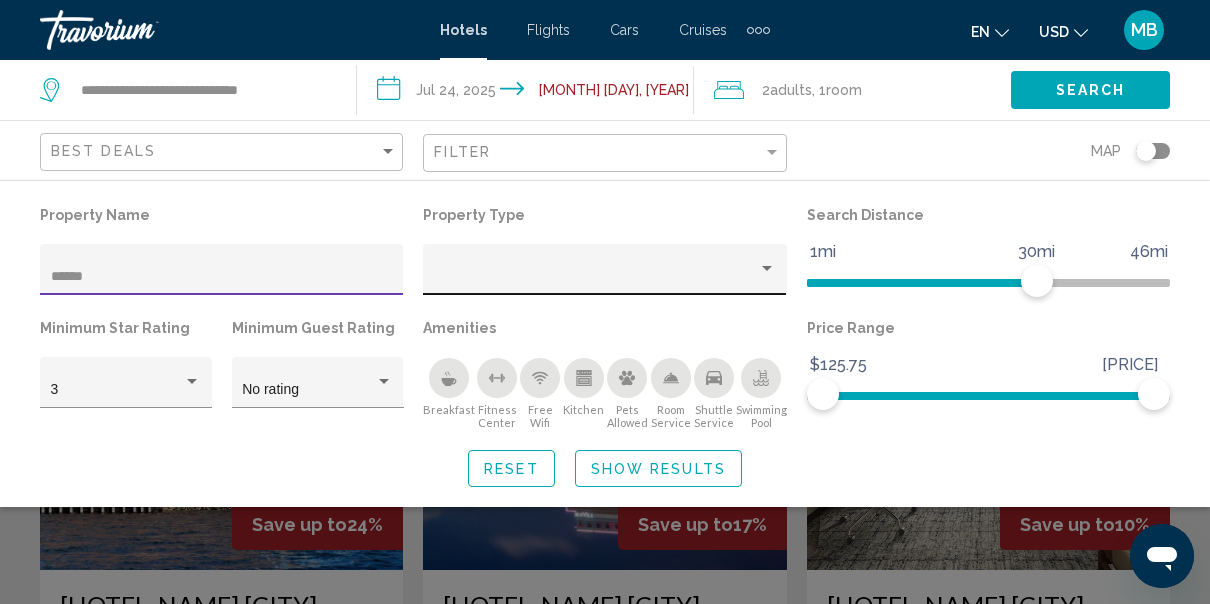 type on "*****" 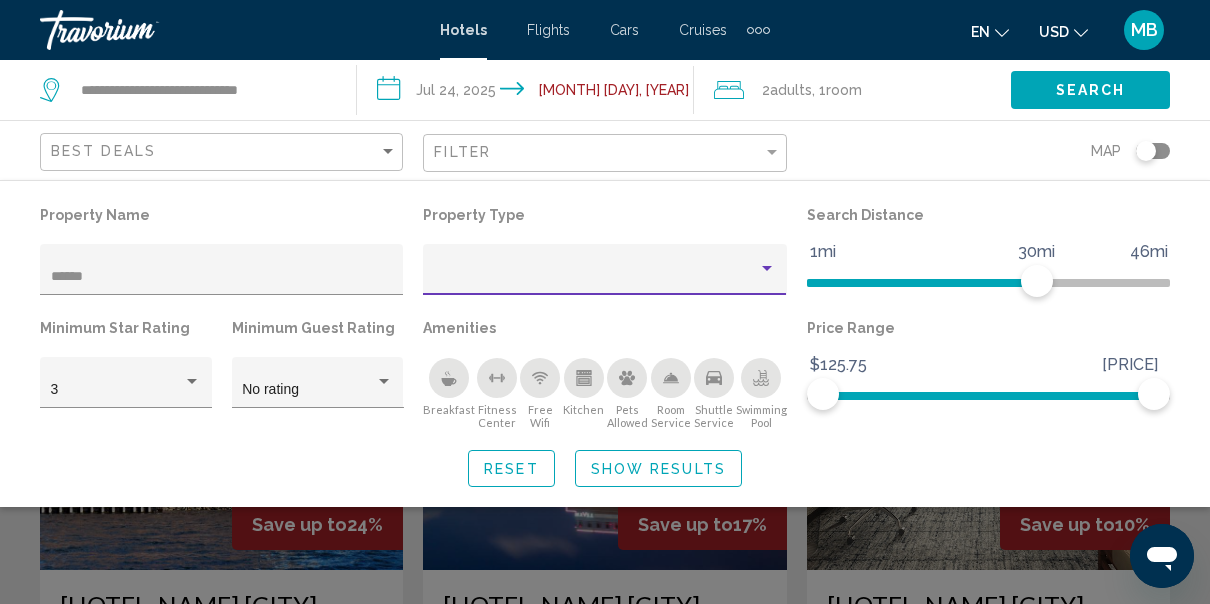click at bounding box center [767, 269] 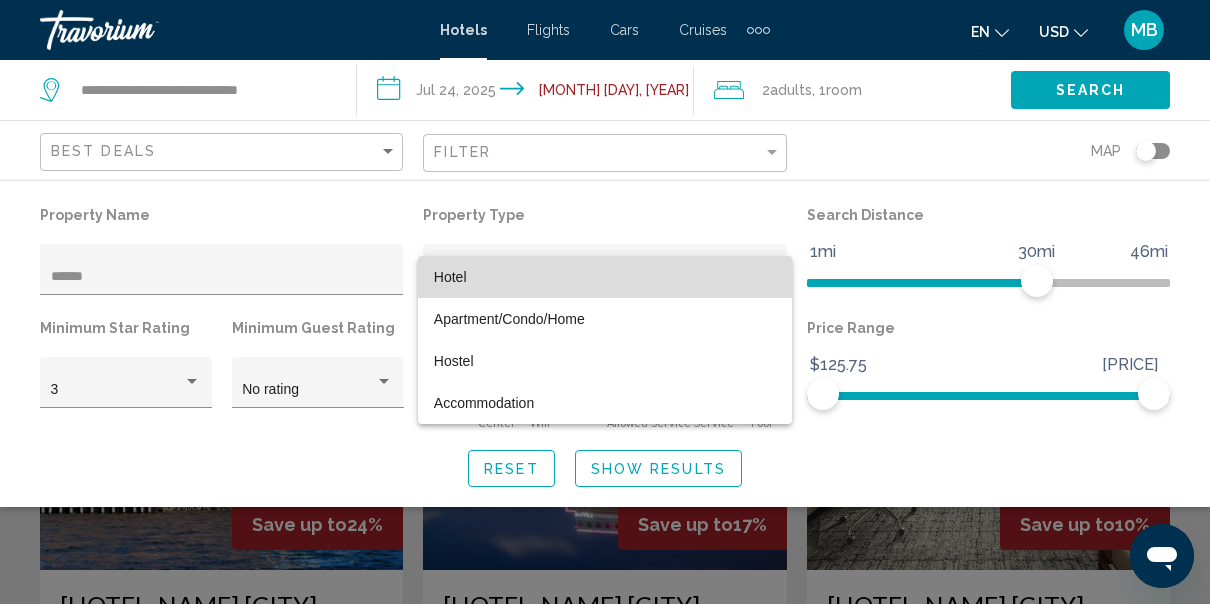 click on "Hotel" at bounding box center [605, 277] 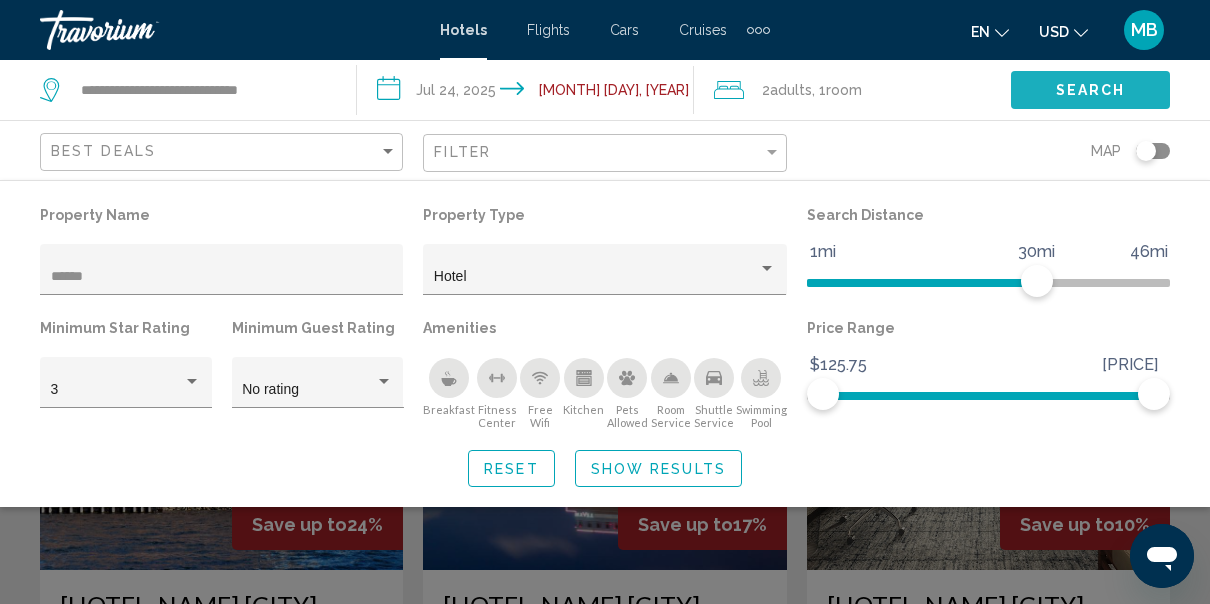 click on "Search" at bounding box center [1091, 91] 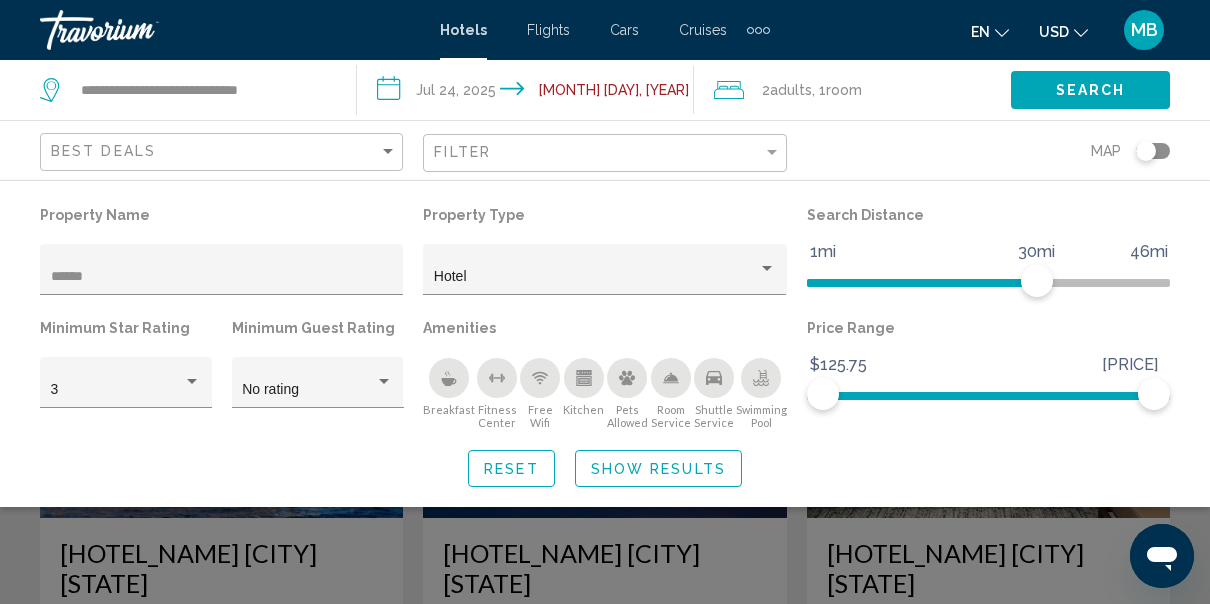 scroll, scrollTop: 73, scrollLeft: 0, axis: vertical 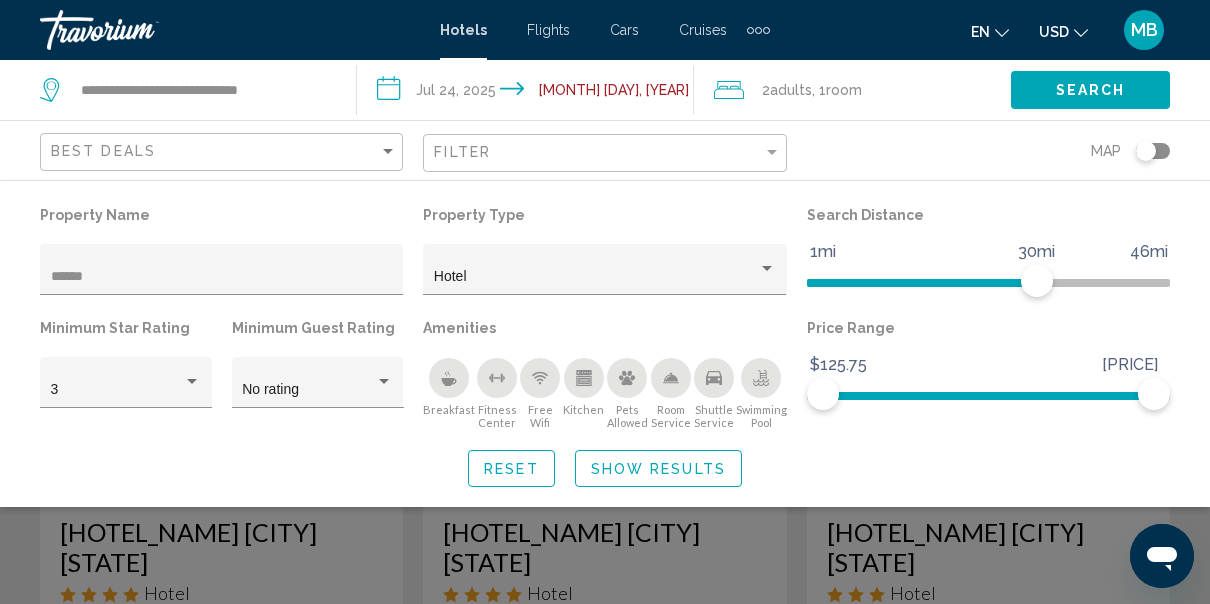 click at bounding box center [605, 452] 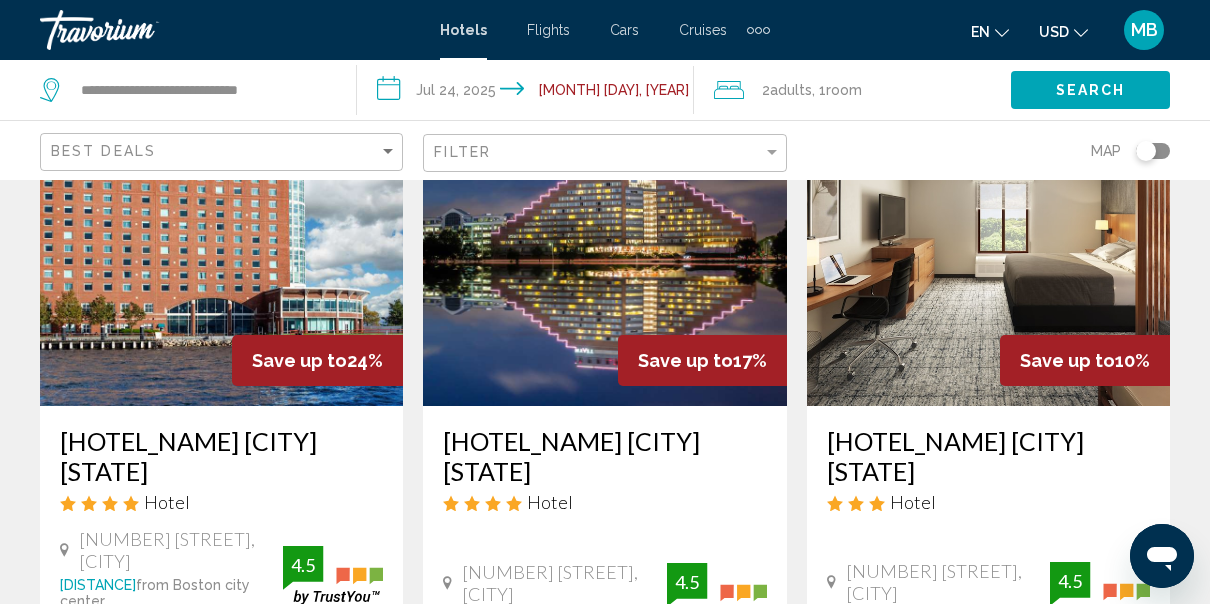 scroll, scrollTop: 168, scrollLeft: 0, axis: vertical 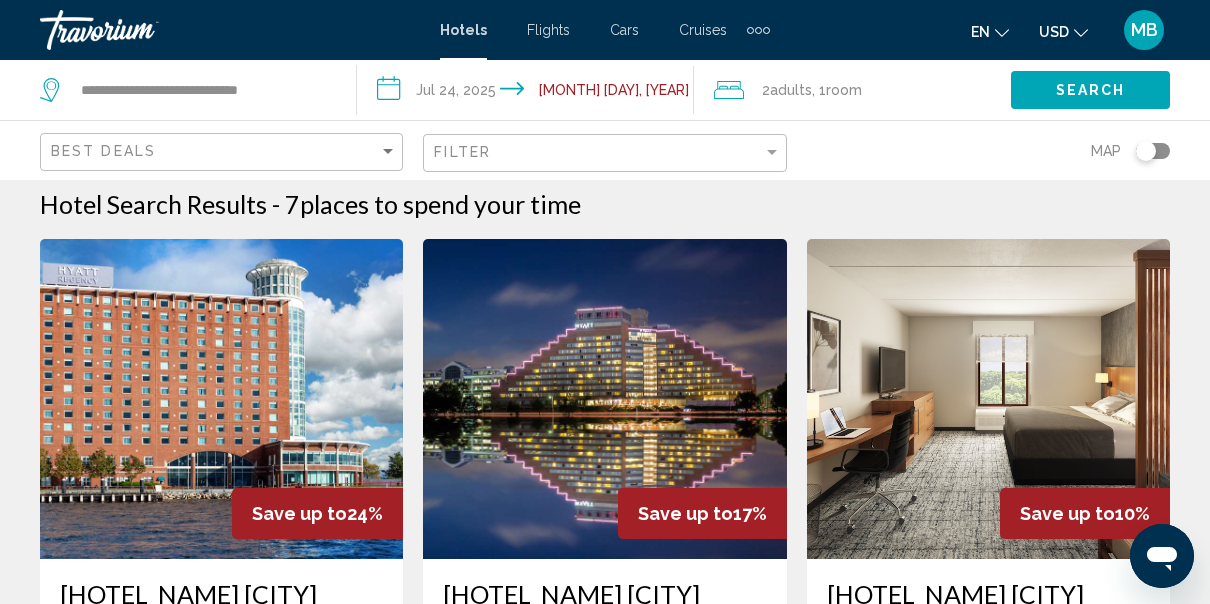 click at bounding box center (221, 399) 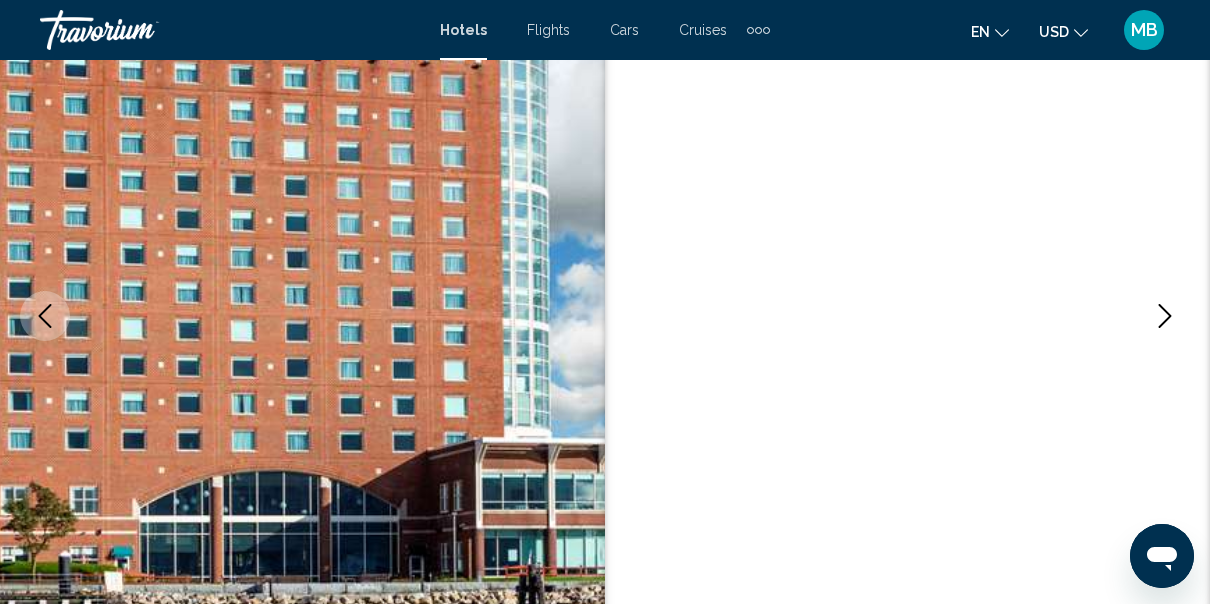 scroll, scrollTop: 227, scrollLeft: 0, axis: vertical 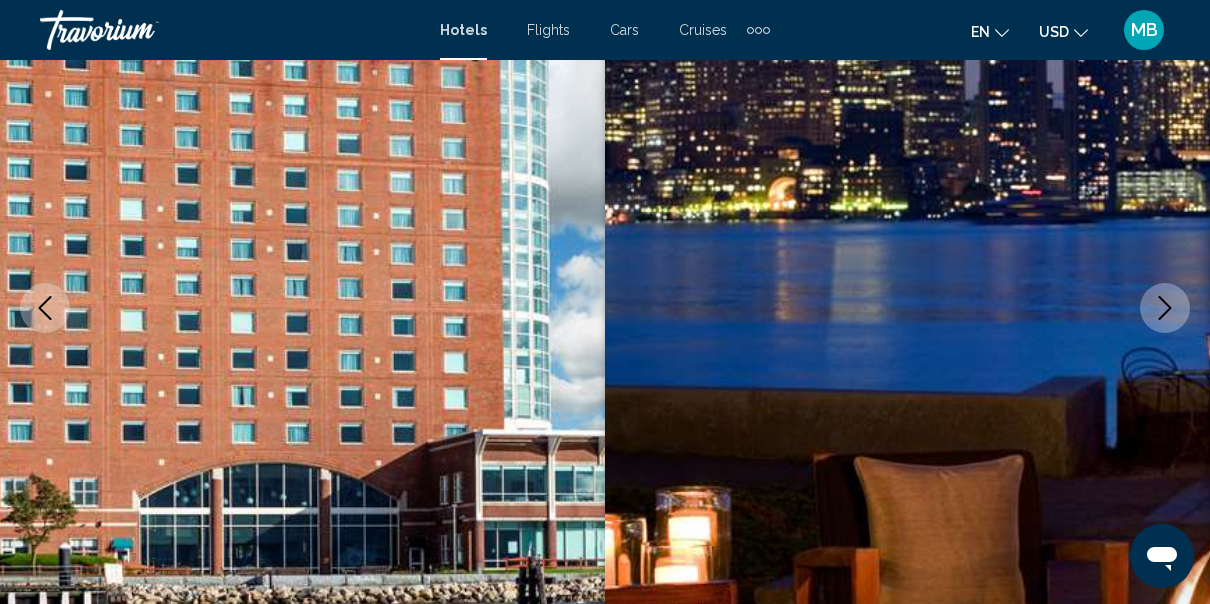 click at bounding box center (1165, 308) 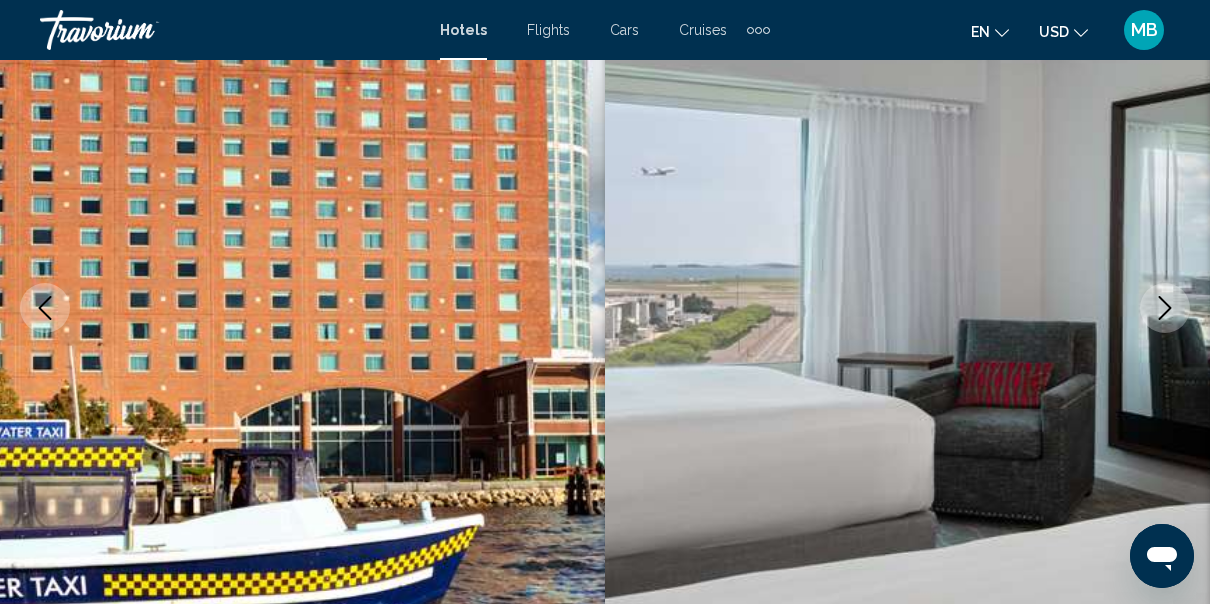 click at bounding box center [1165, 308] 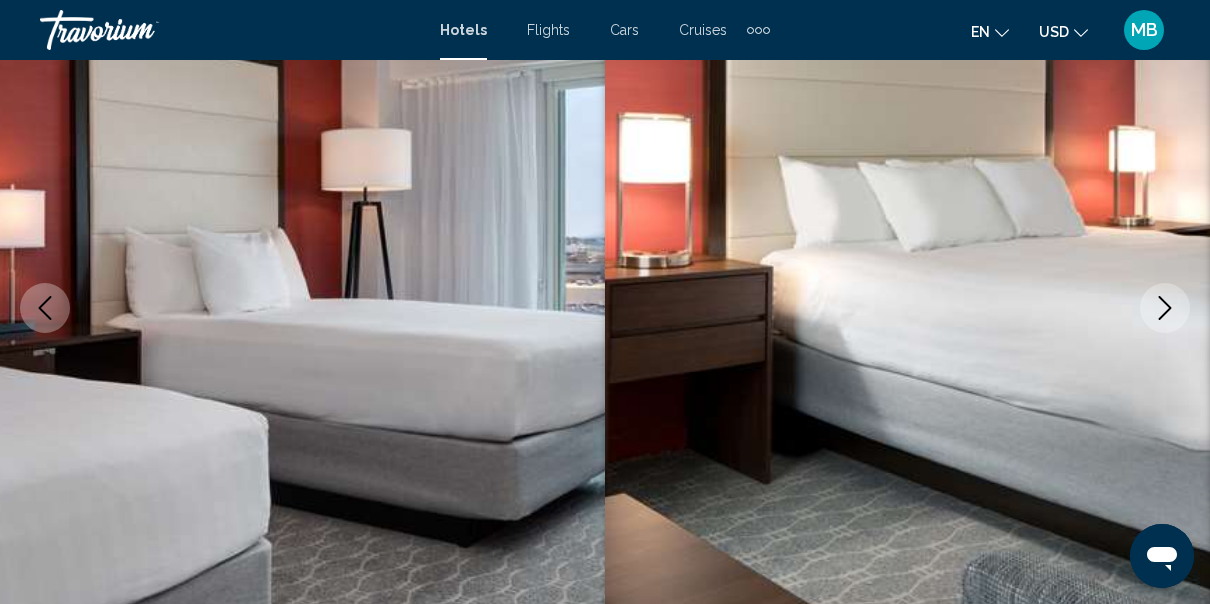 click at bounding box center [1165, 308] 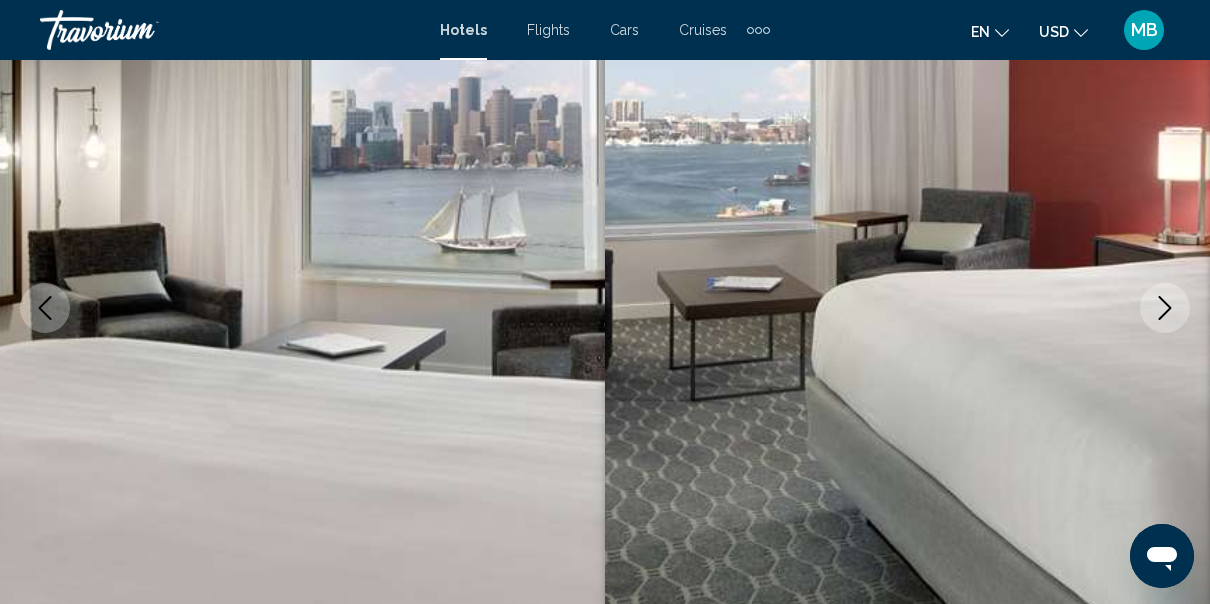 click at bounding box center [1165, 308] 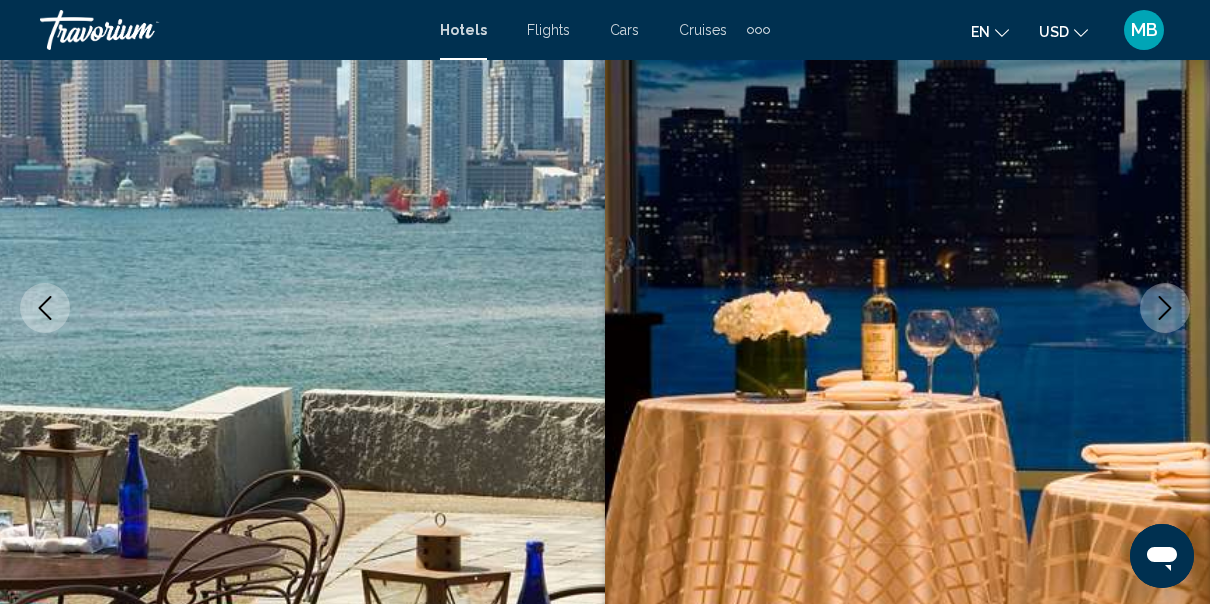 click at bounding box center (1165, 308) 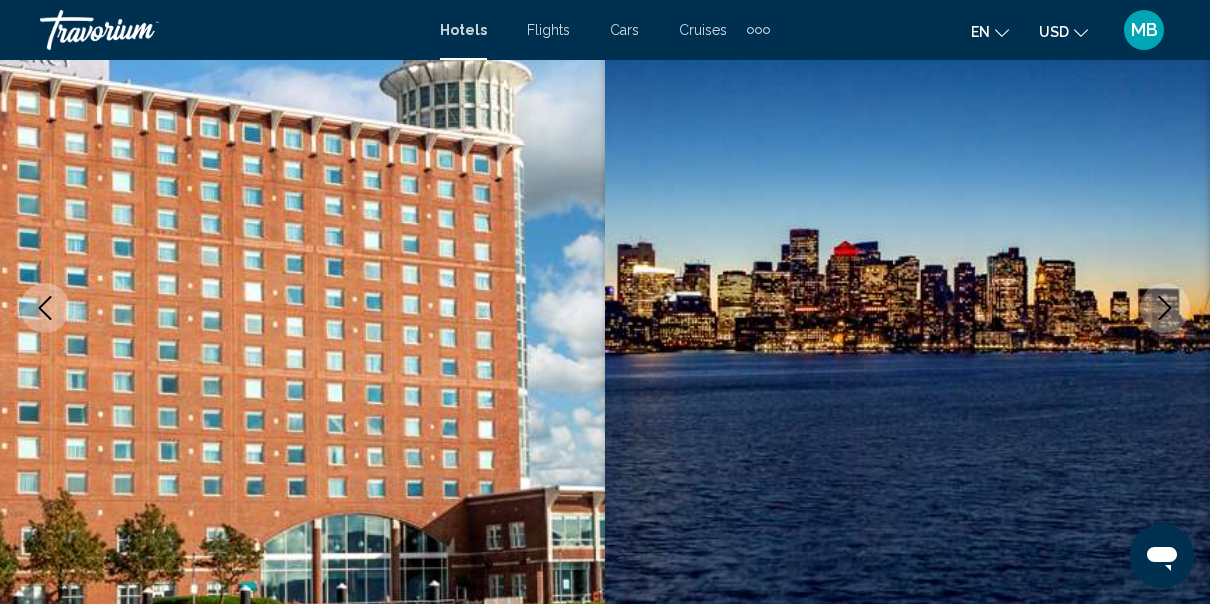 click at bounding box center [1165, 308] 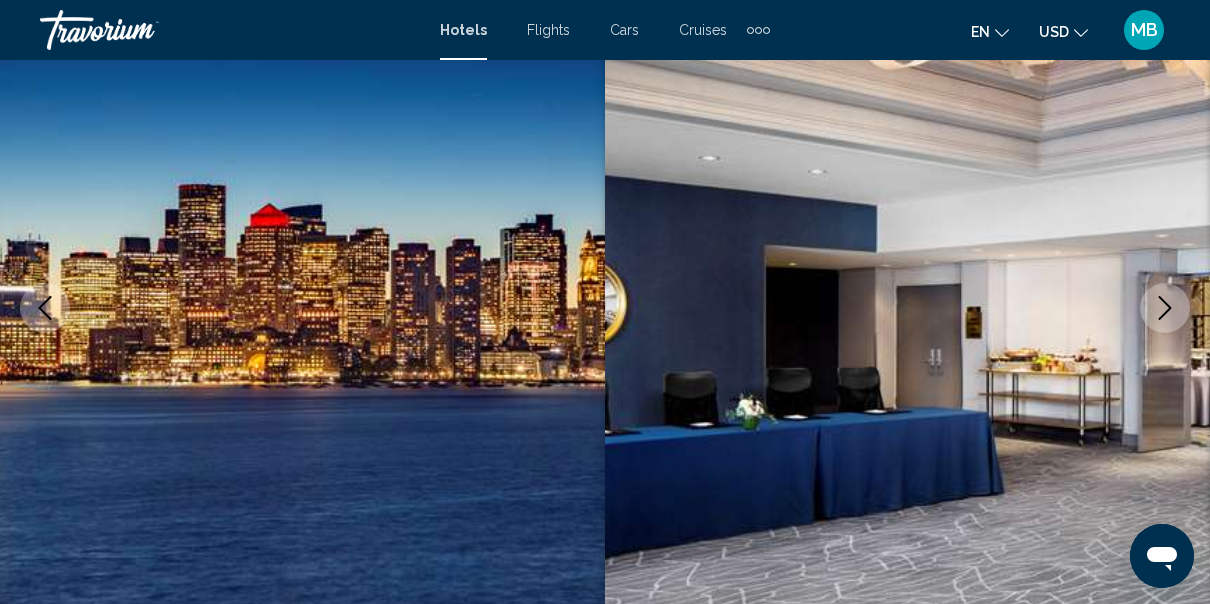 click at bounding box center [1165, 308] 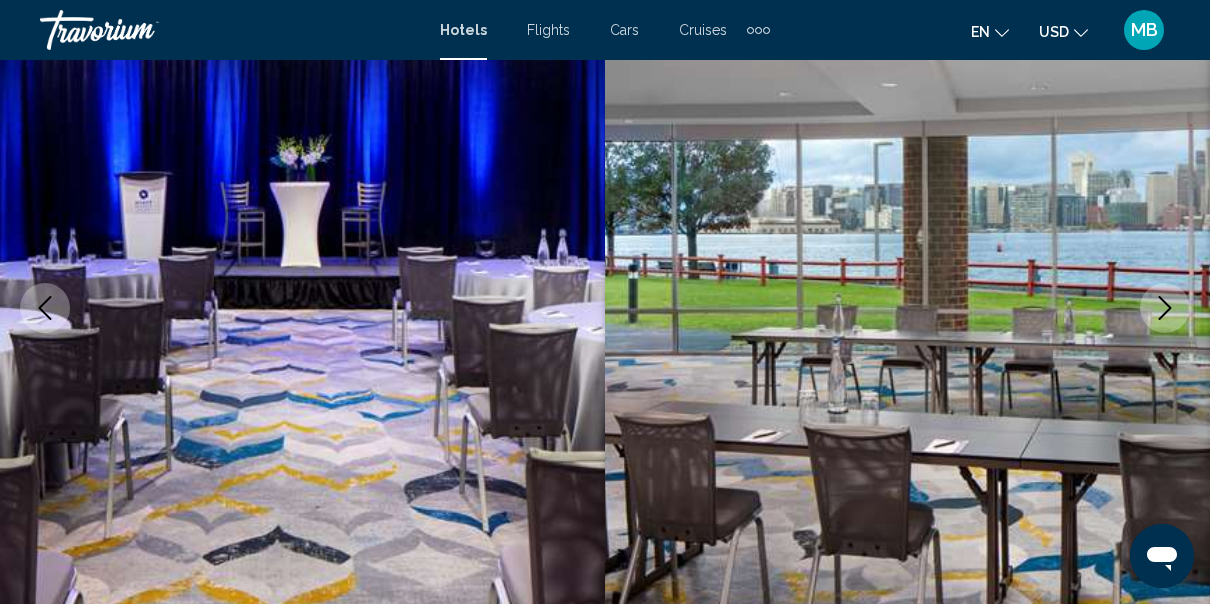click at bounding box center (1165, 308) 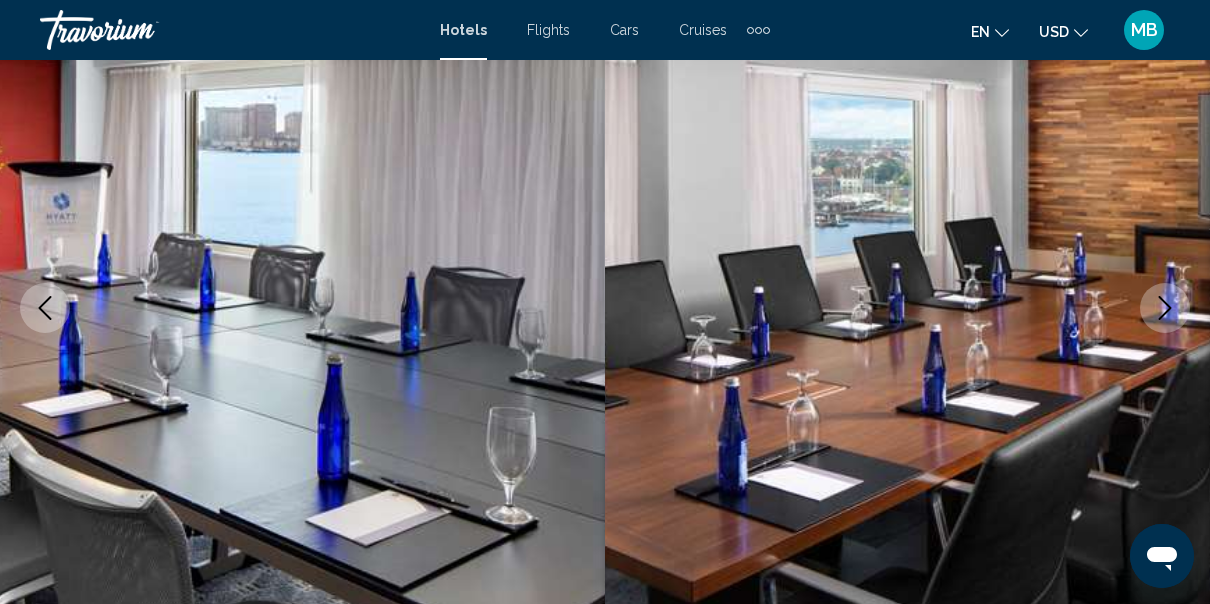 click at bounding box center [1165, 308] 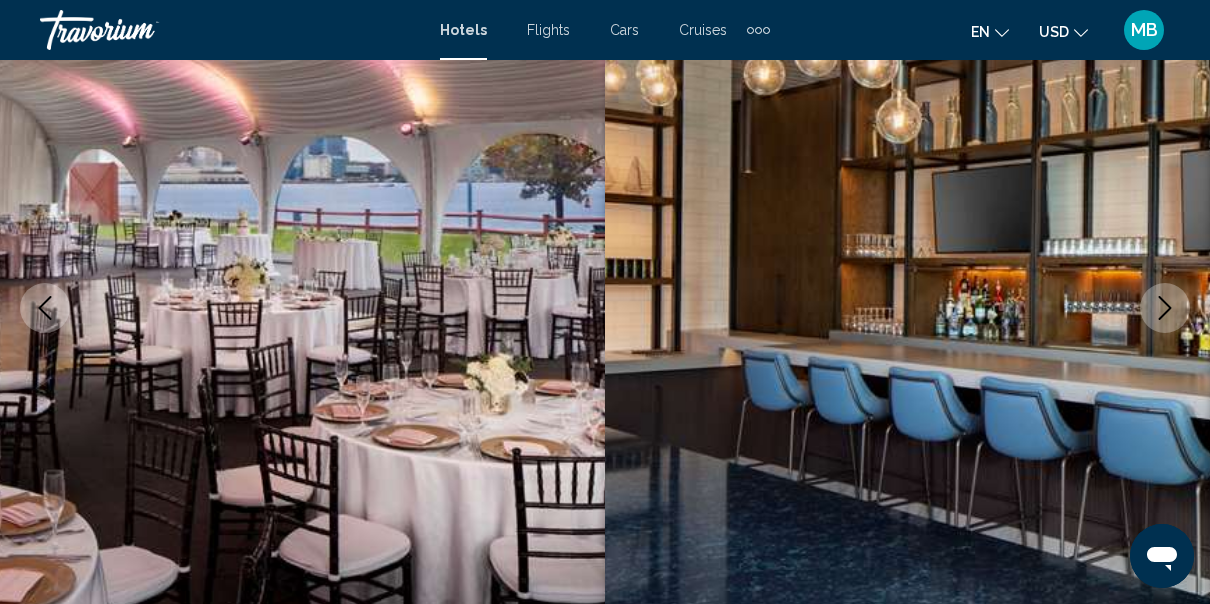 click at bounding box center [1165, 308] 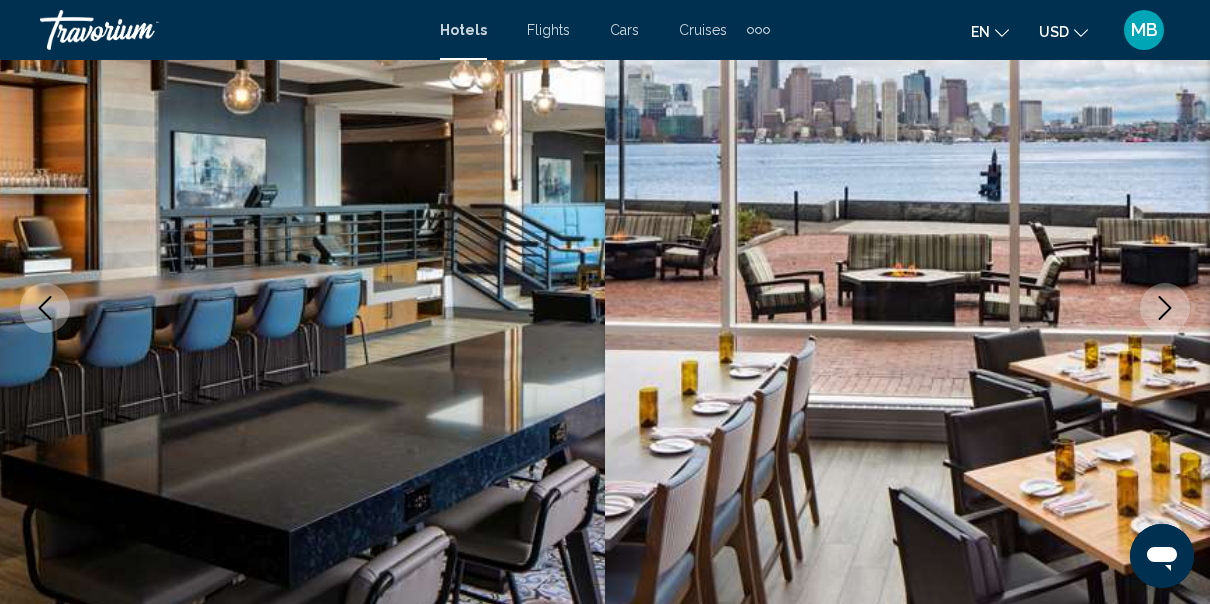 click at bounding box center [1165, 308] 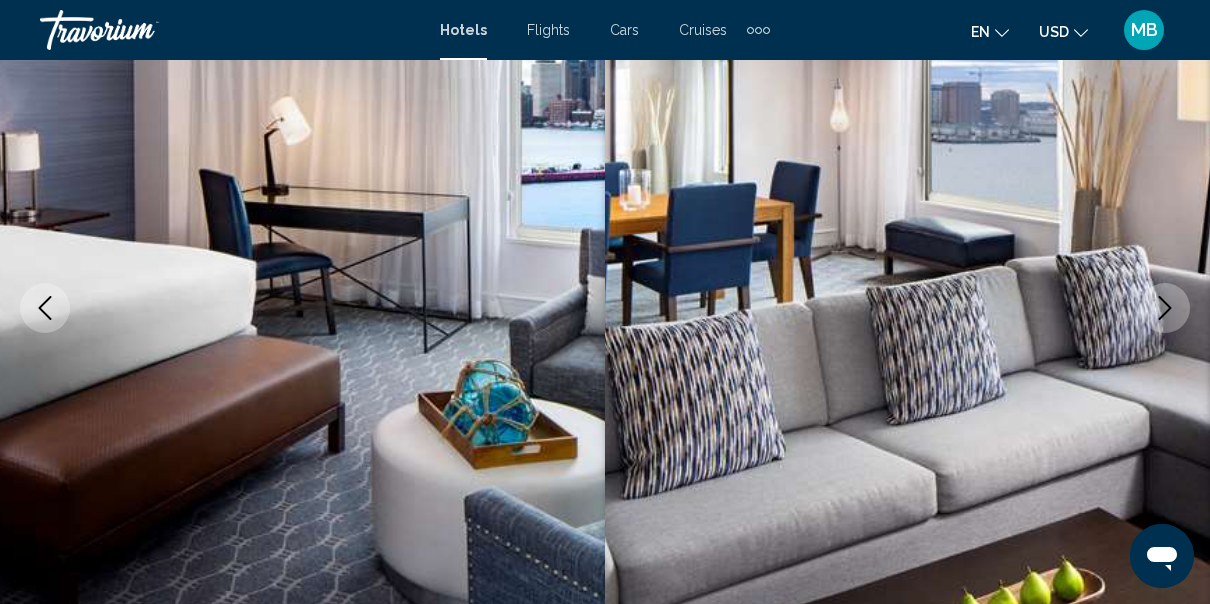 click at bounding box center [1165, 308] 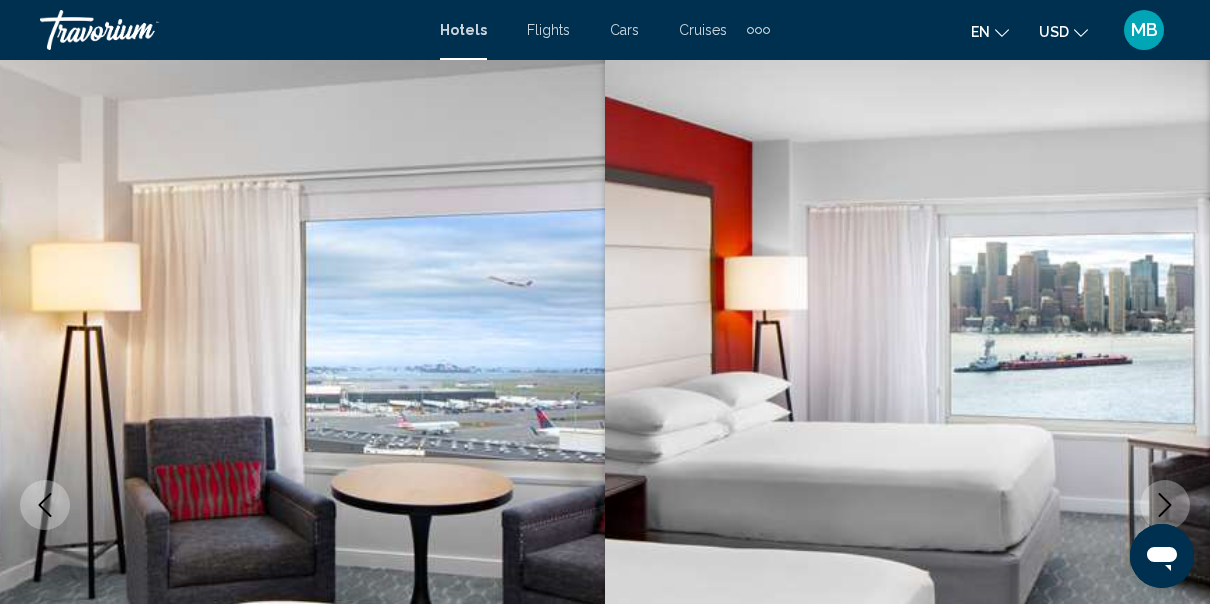 scroll, scrollTop: 0, scrollLeft: 0, axis: both 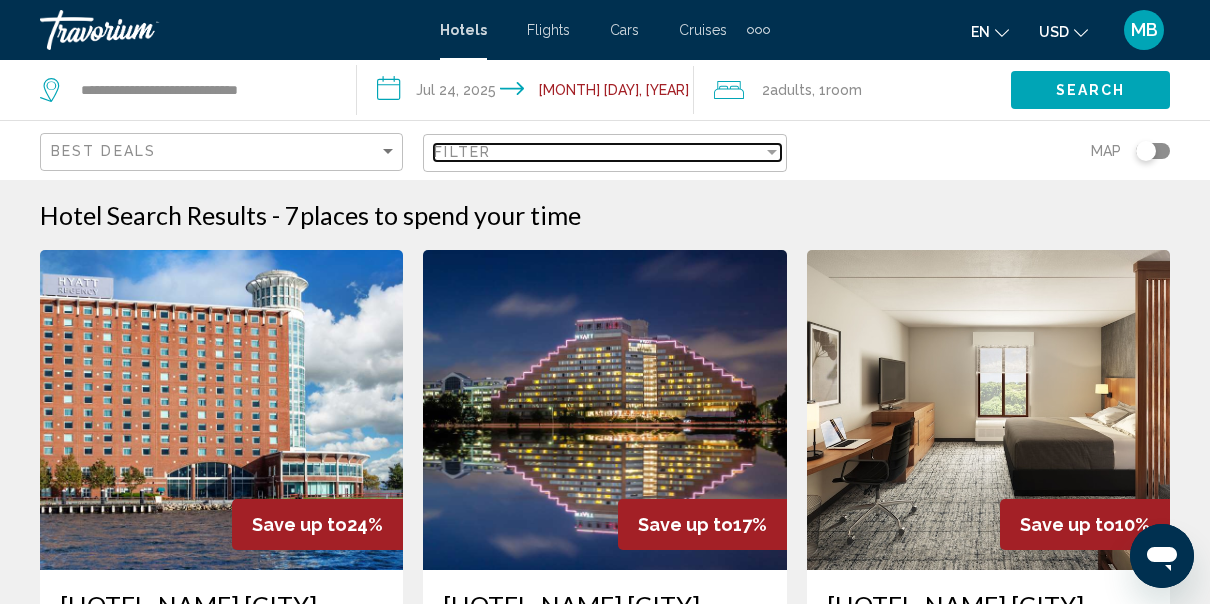 click at bounding box center [772, 152] 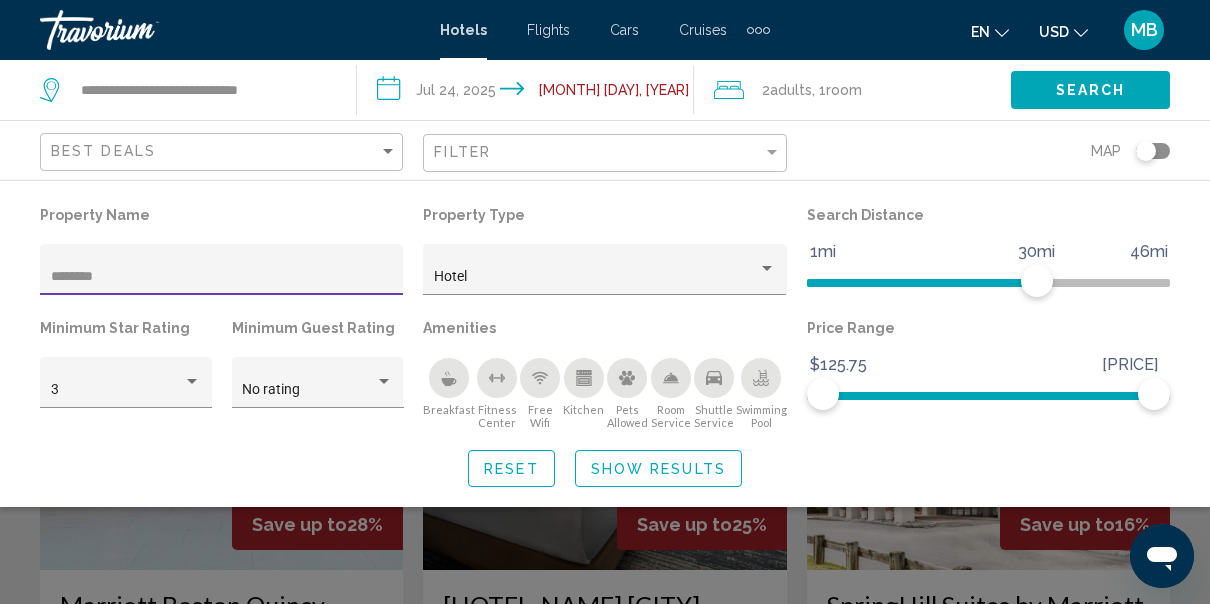type on "********" 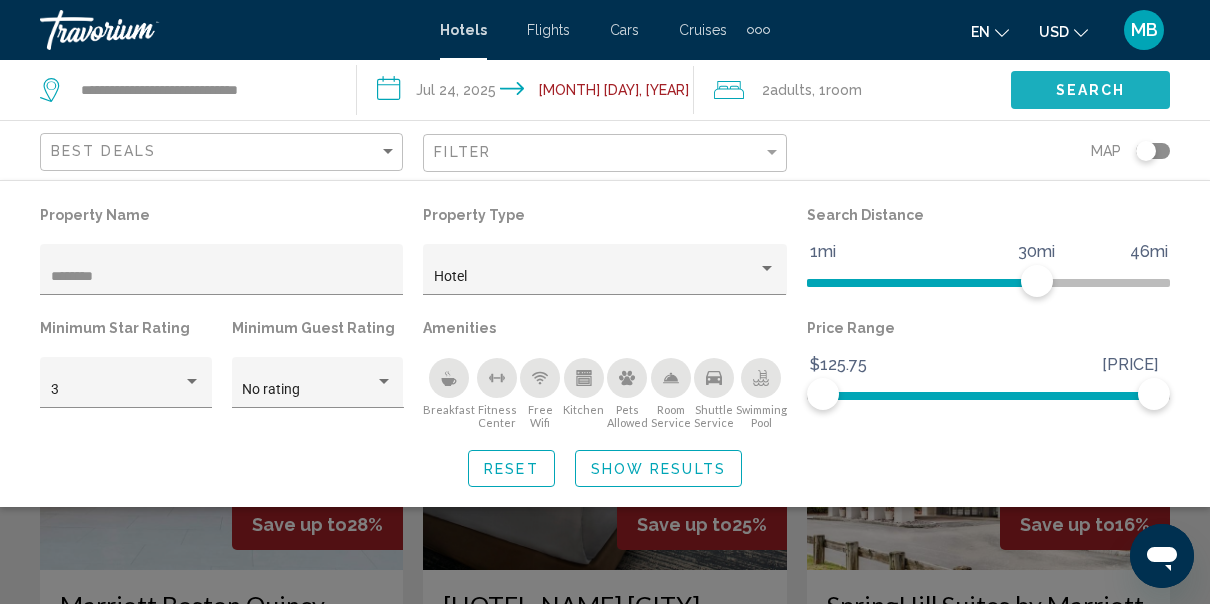 click on "Search" at bounding box center [1091, 91] 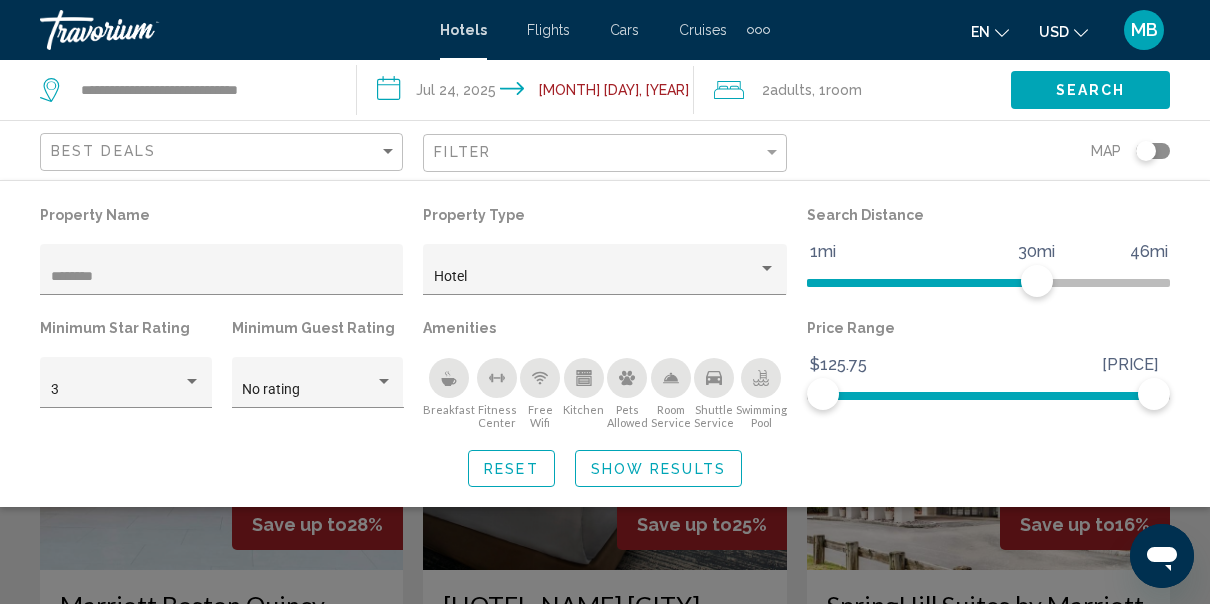 click at bounding box center [605, 452] 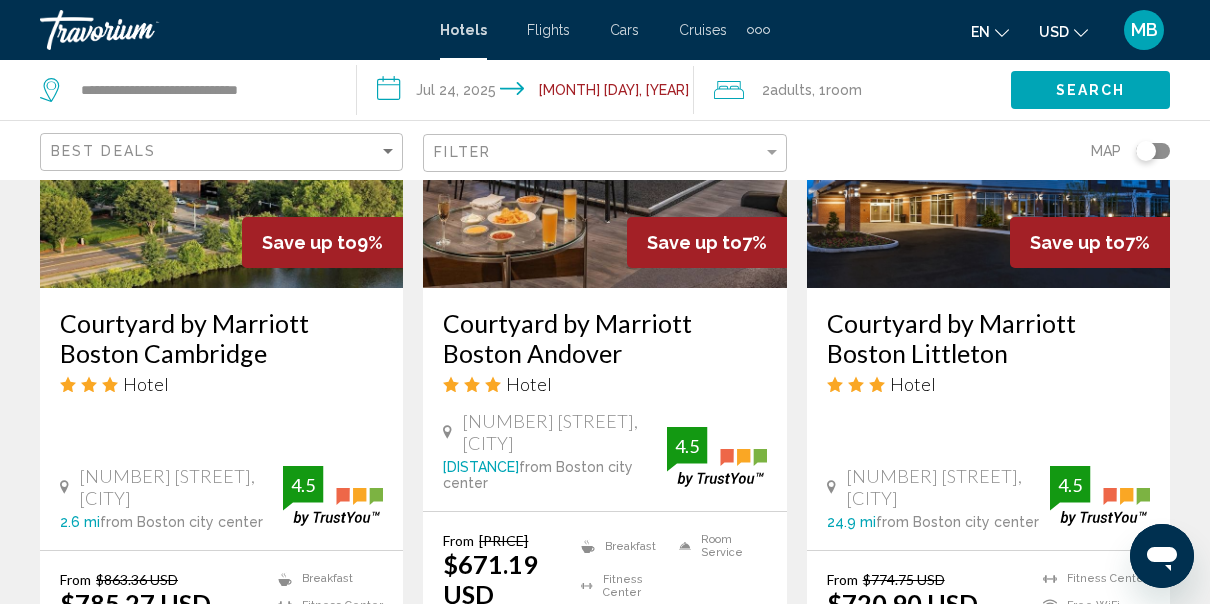 scroll, scrollTop: 2640, scrollLeft: 0, axis: vertical 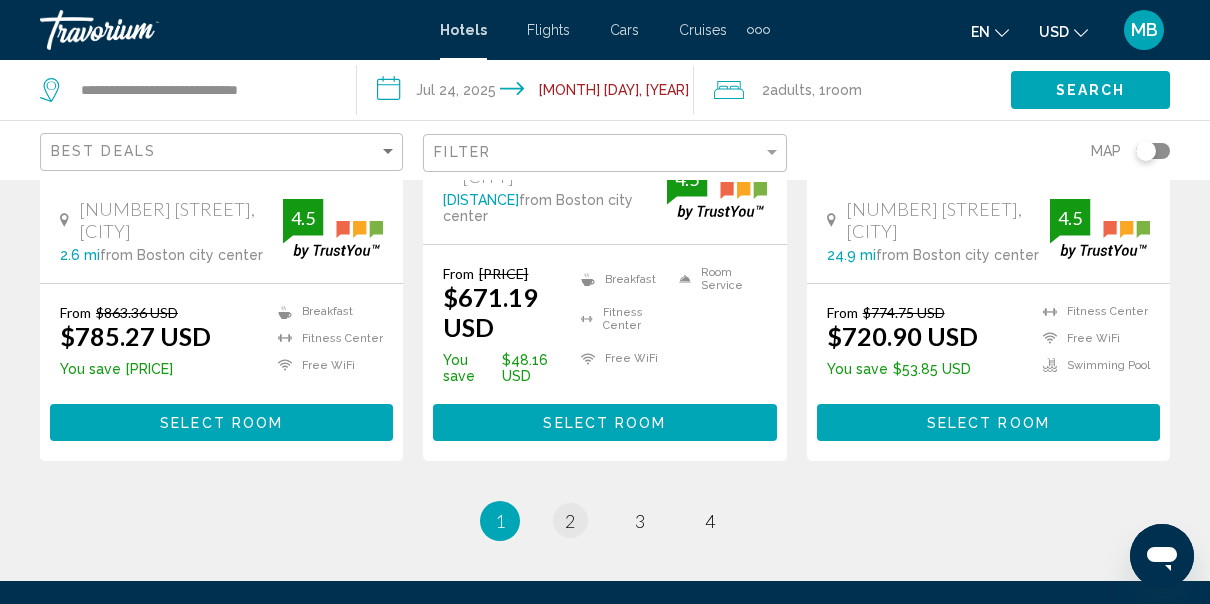 click on "2" at bounding box center [570, 521] 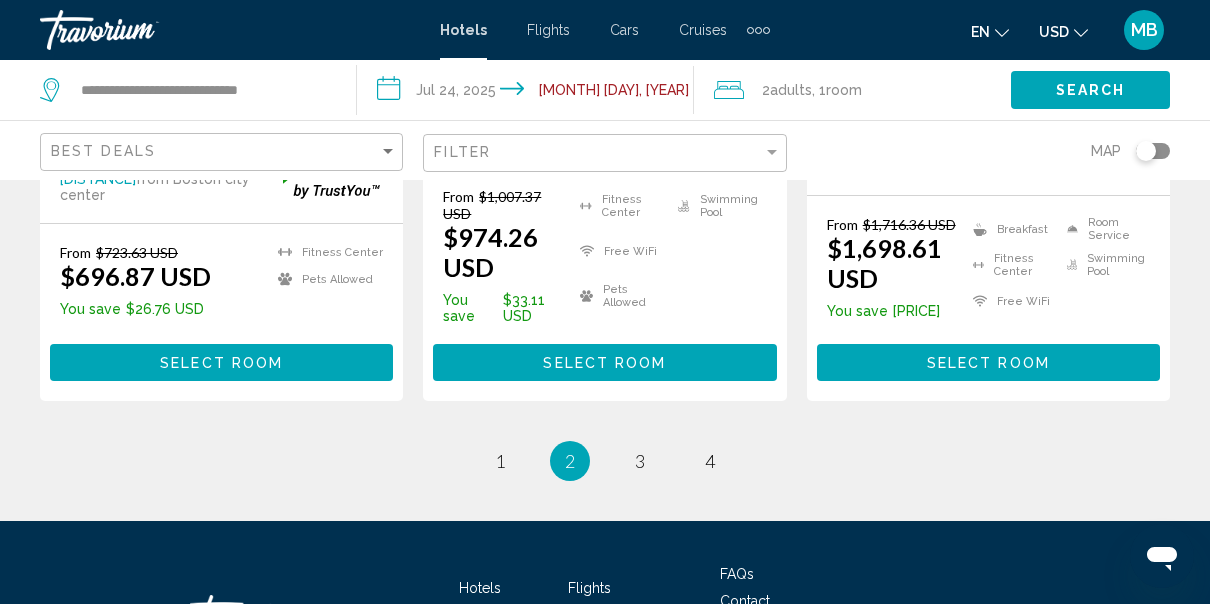 scroll, scrollTop: 2889, scrollLeft: 0, axis: vertical 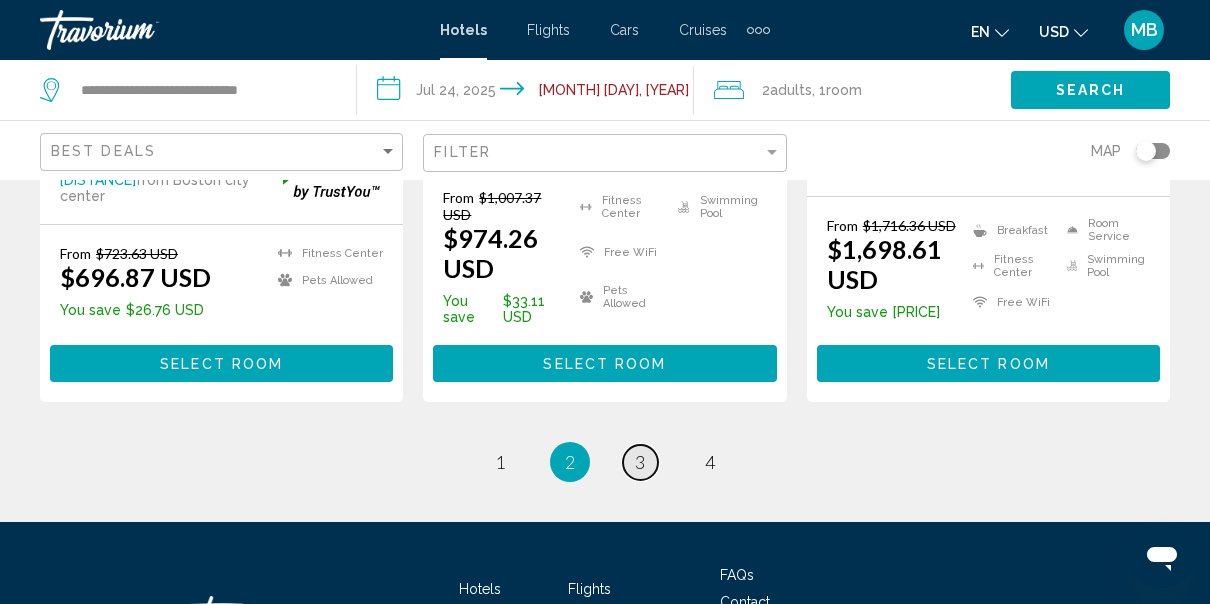 click on "page  3" at bounding box center (500, 462) 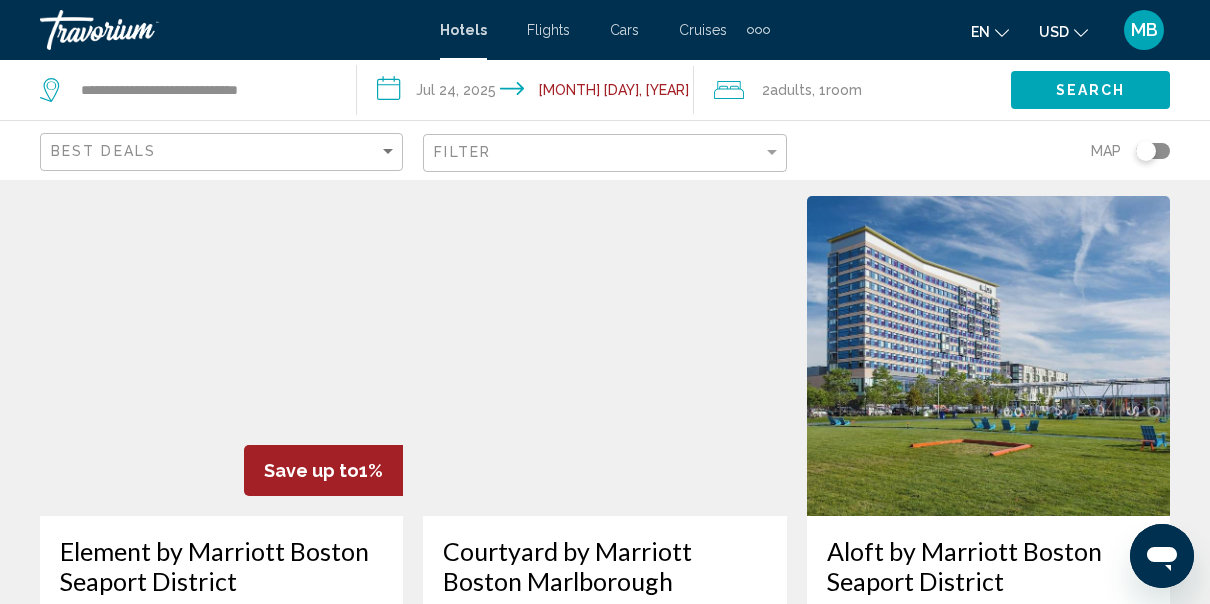 scroll, scrollTop: 52, scrollLeft: 0, axis: vertical 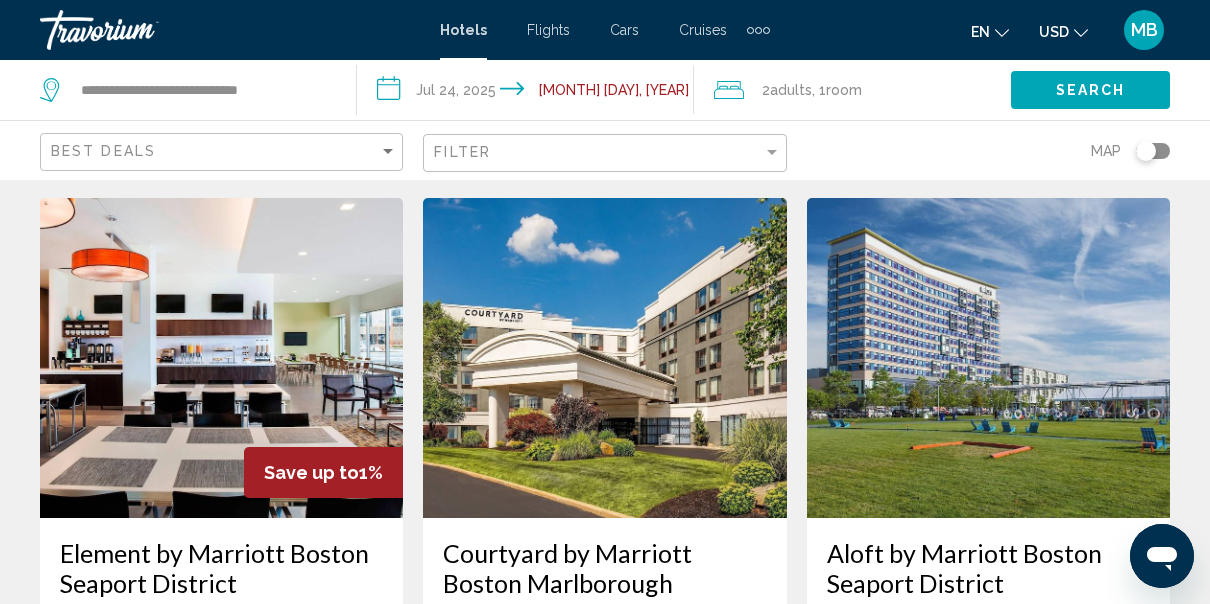 click at bounding box center [988, 358] 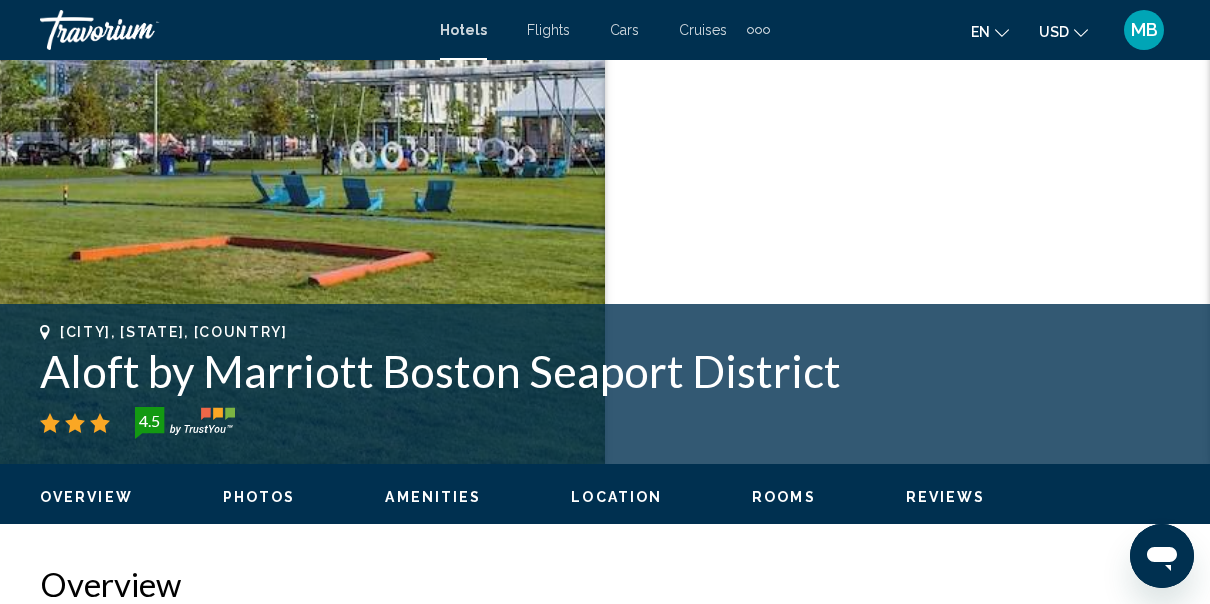 scroll, scrollTop: 532, scrollLeft: 0, axis: vertical 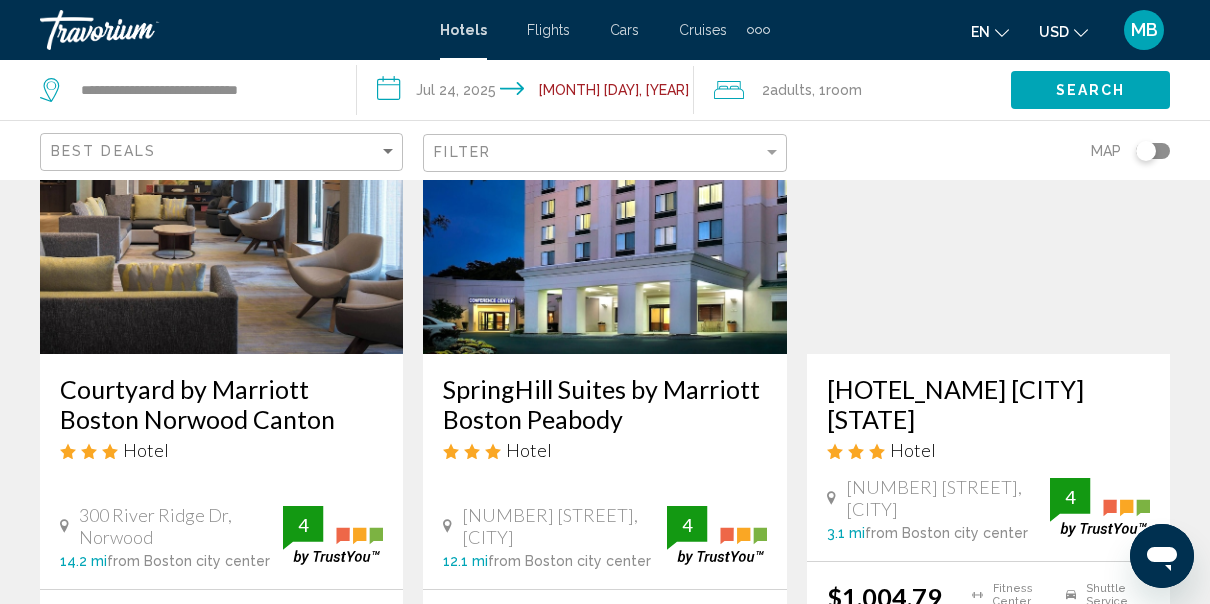 click at bounding box center [988, 194] 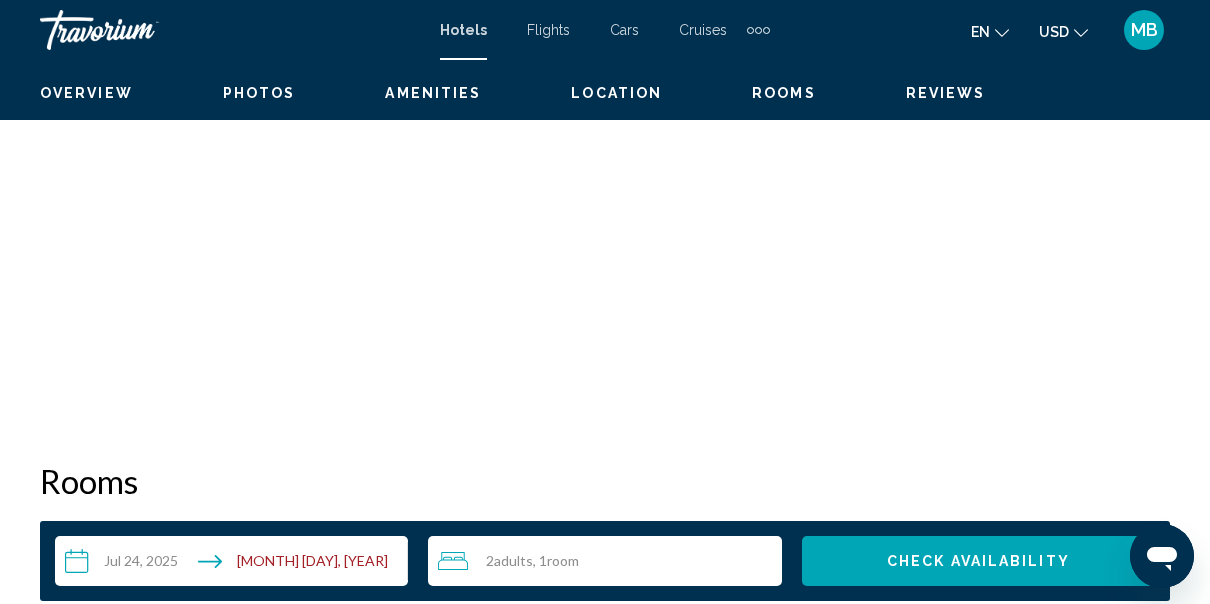 scroll, scrollTop: 232, scrollLeft: 0, axis: vertical 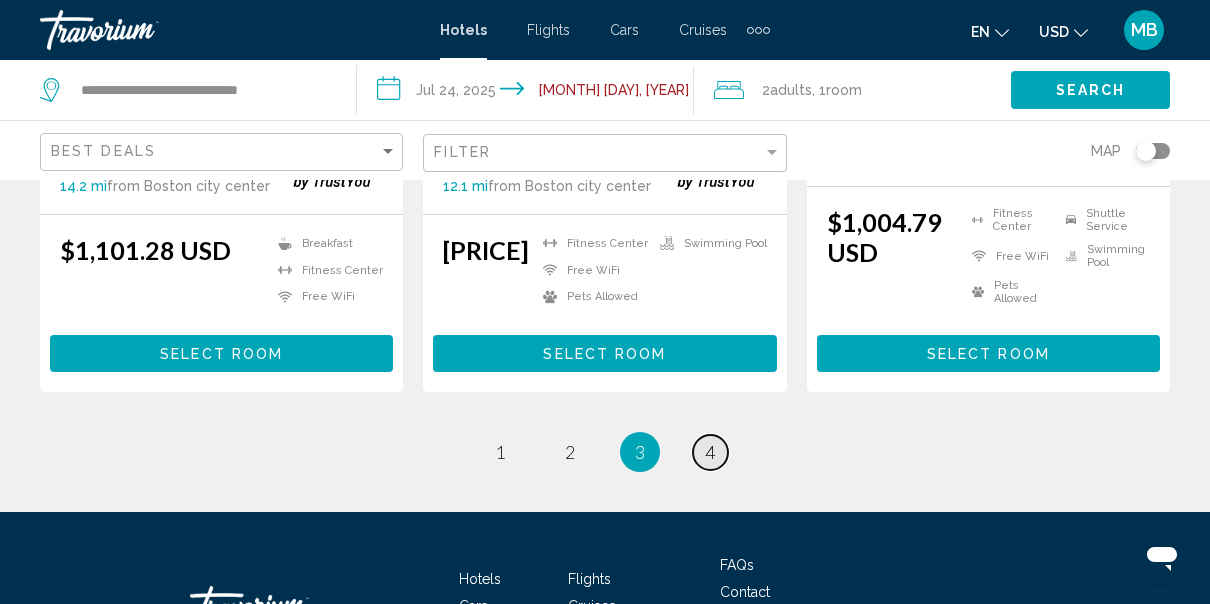click on "page  4" at bounding box center (500, 452) 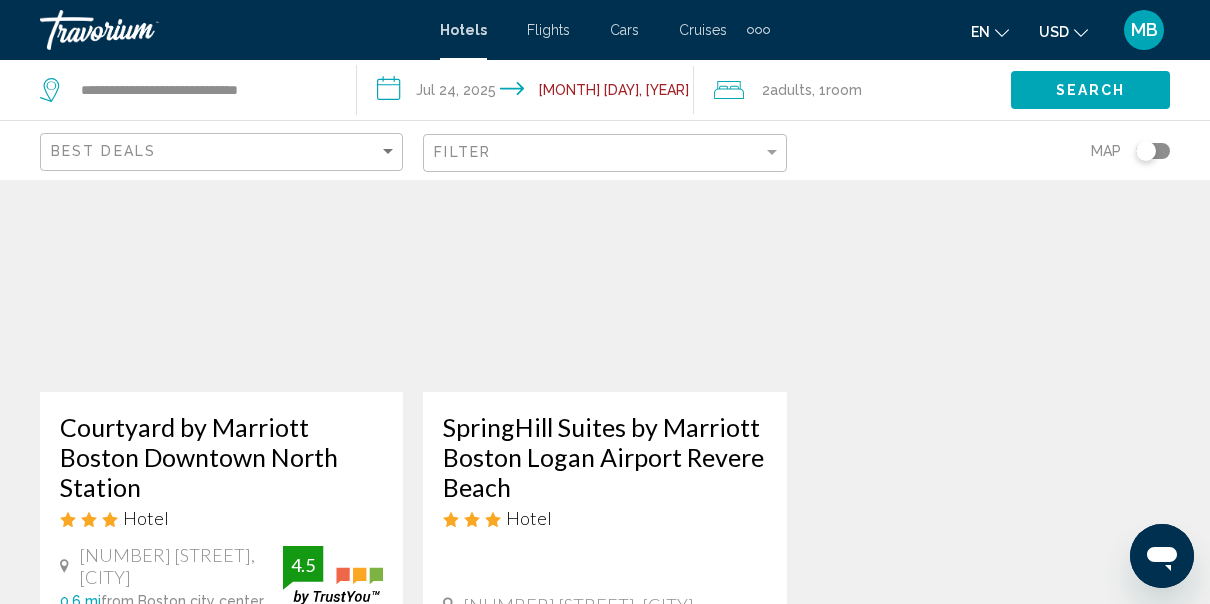 scroll, scrollTop: 138, scrollLeft: 0, axis: vertical 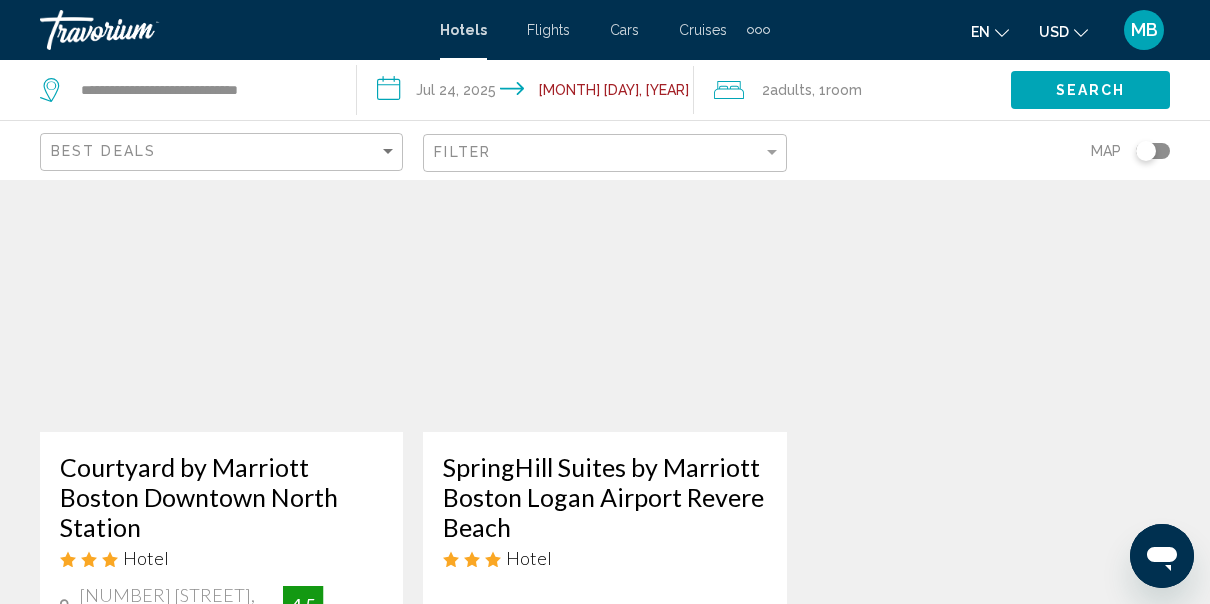 click at bounding box center (604, 272) 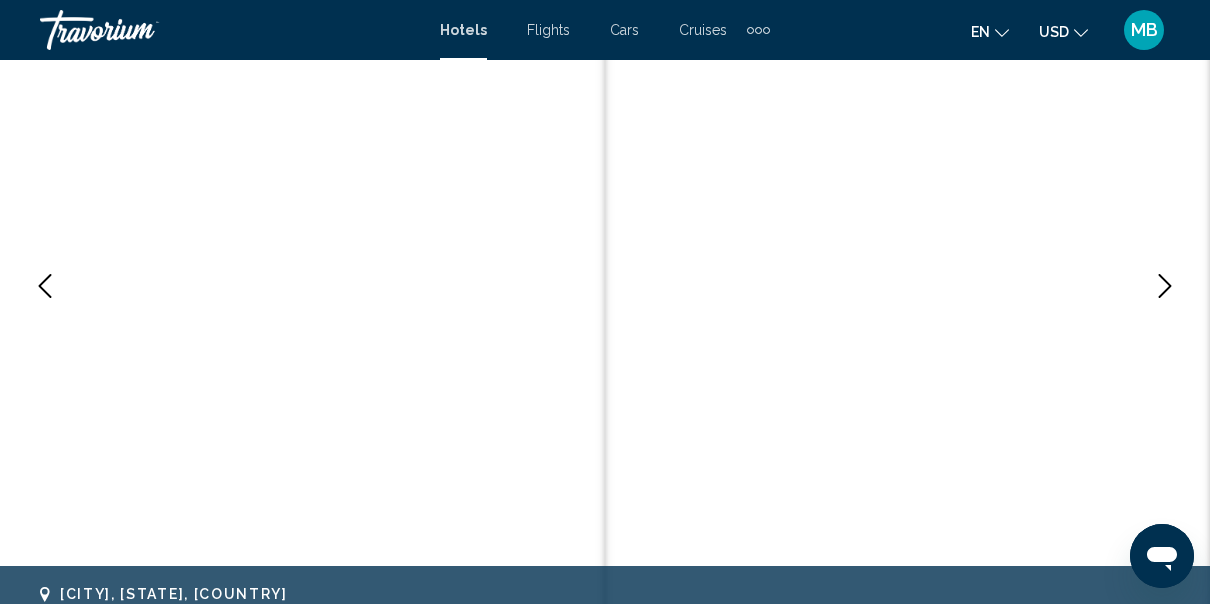 scroll, scrollTop: 244, scrollLeft: 0, axis: vertical 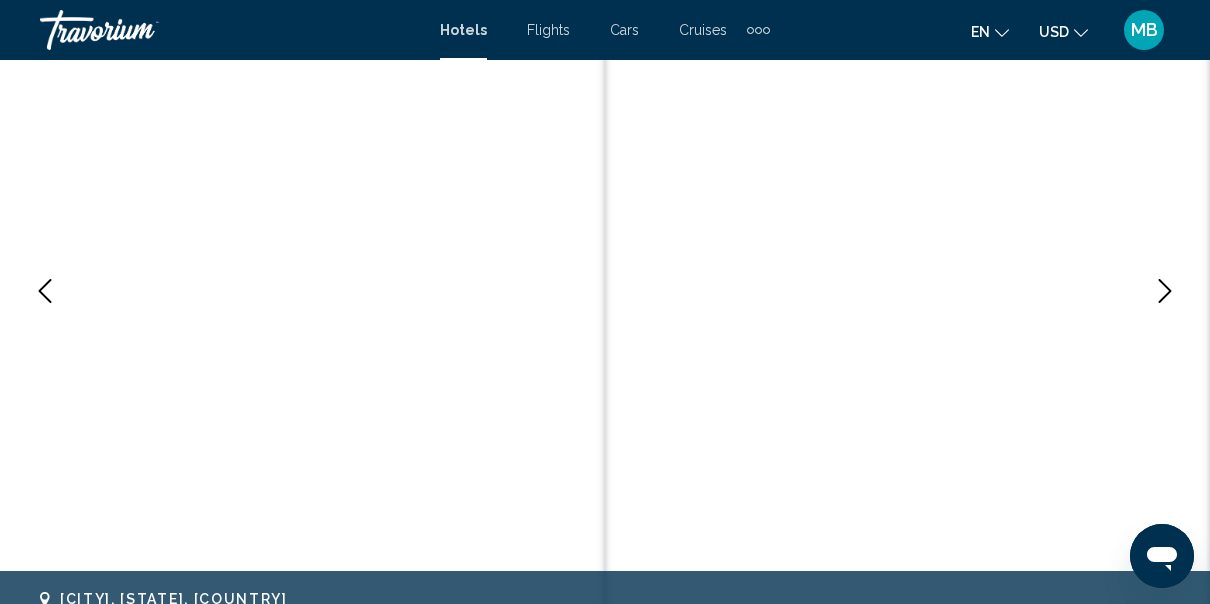 click at bounding box center (1165, 291) 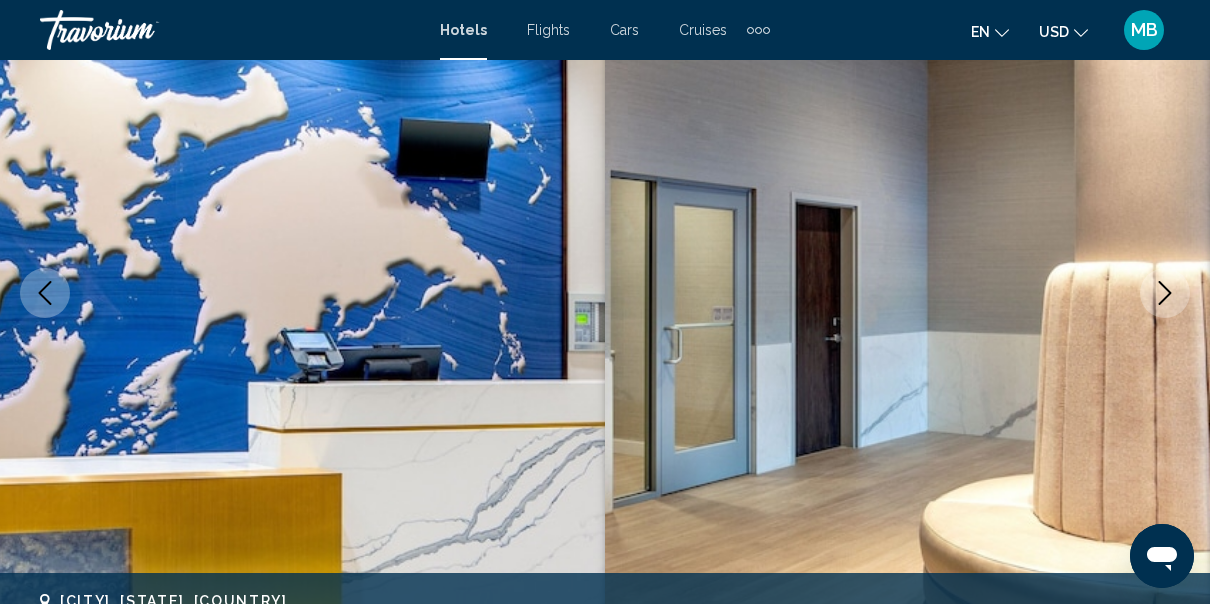 scroll, scrollTop: 231, scrollLeft: 0, axis: vertical 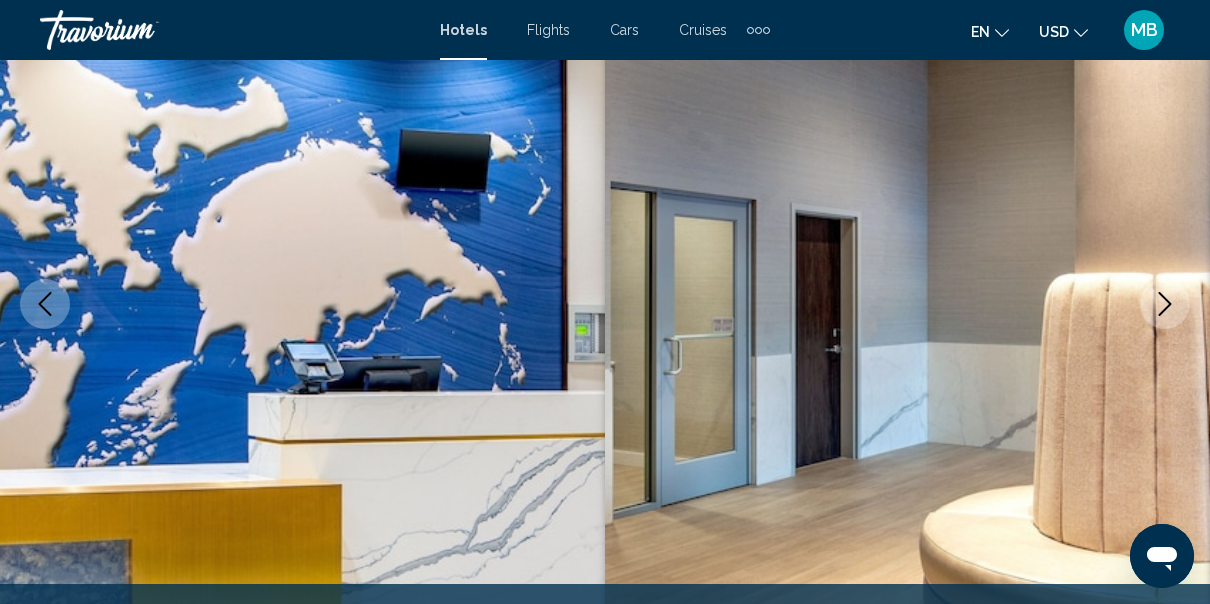 click at bounding box center (1165, 304) 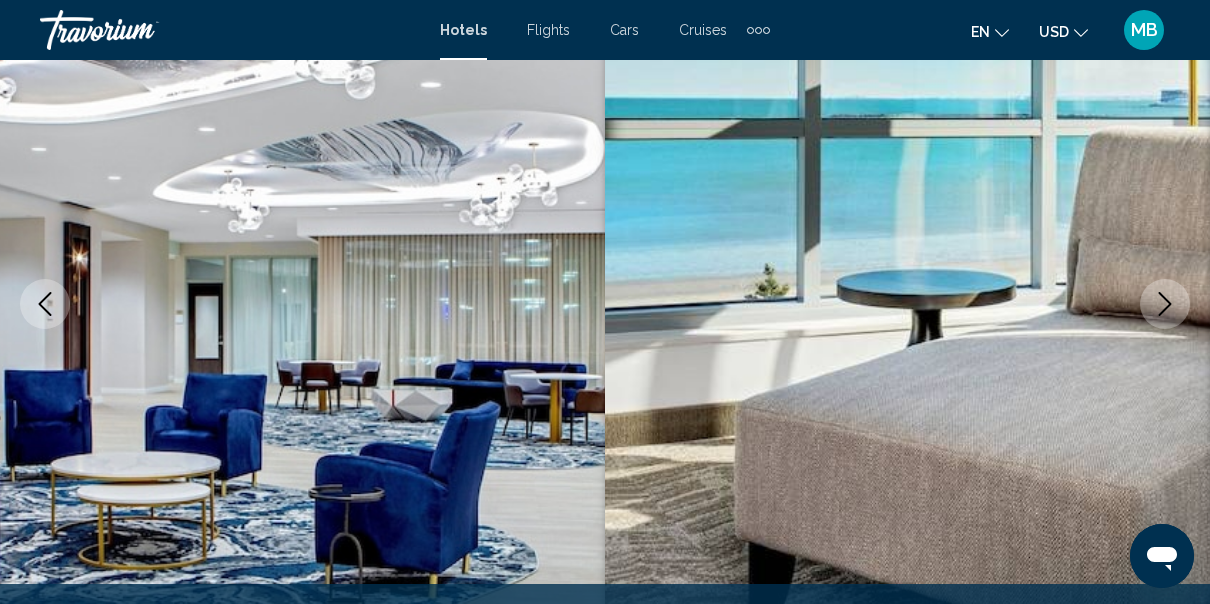 click at bounding box center [1165, 304] 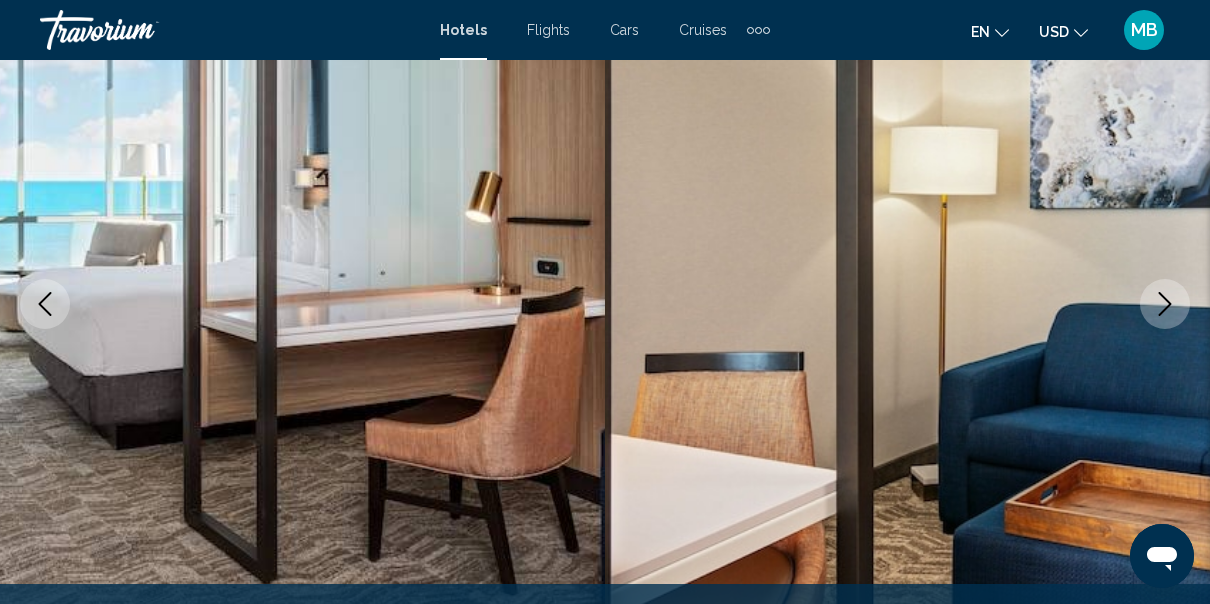 click at bounding box center (1165, 304) 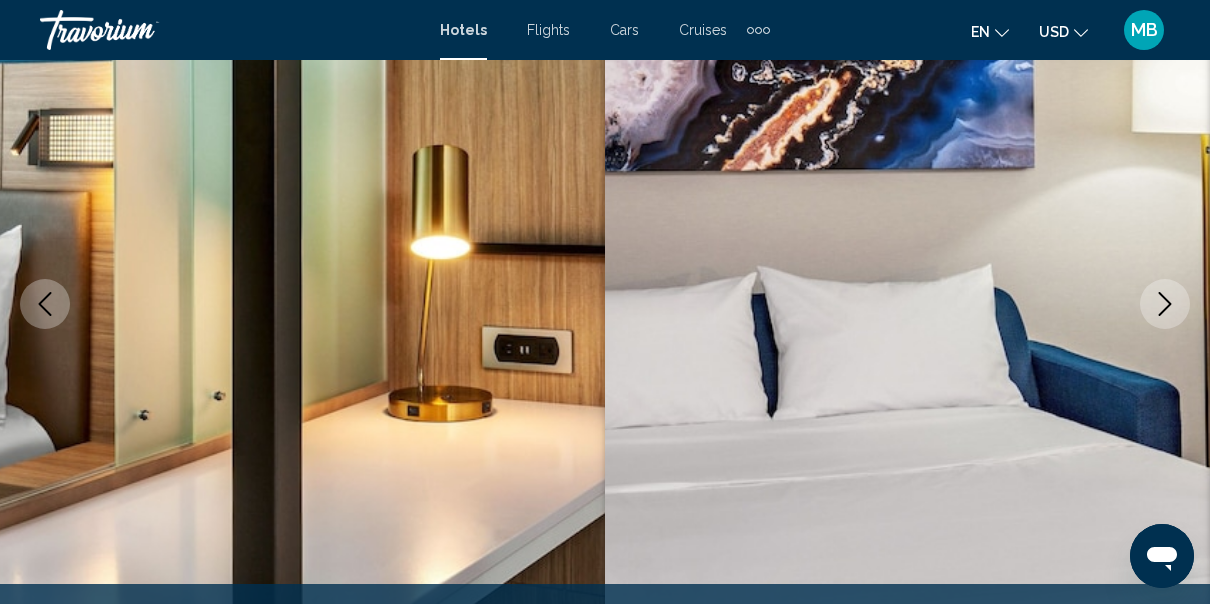 click at bounding box center [1165, 304] 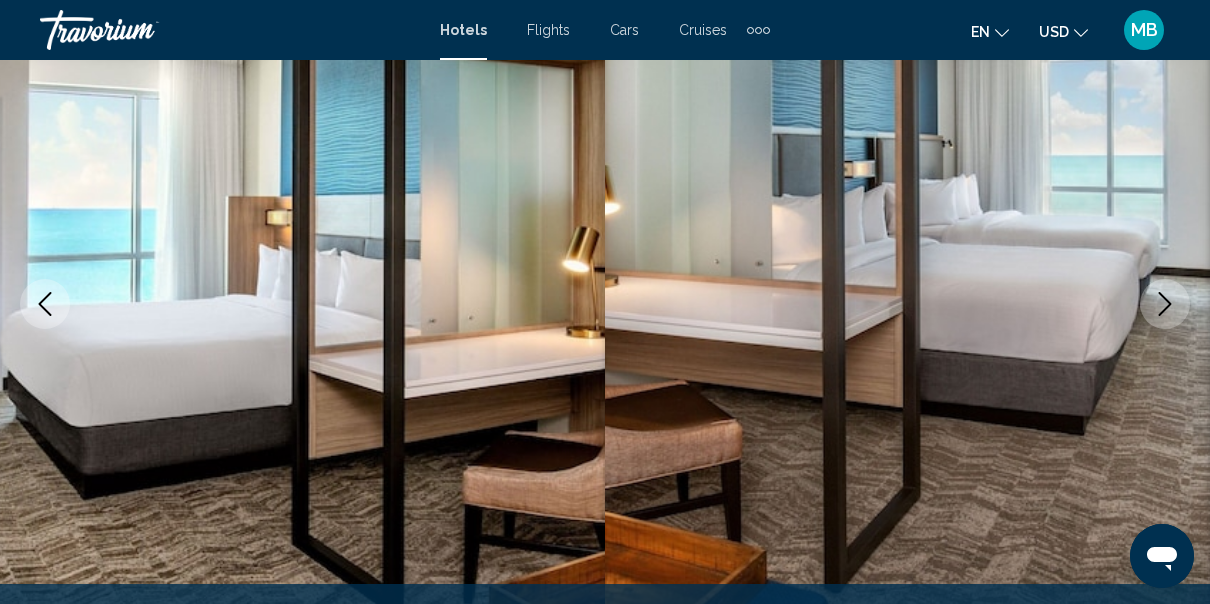 click at bounding box center [1165, 304] 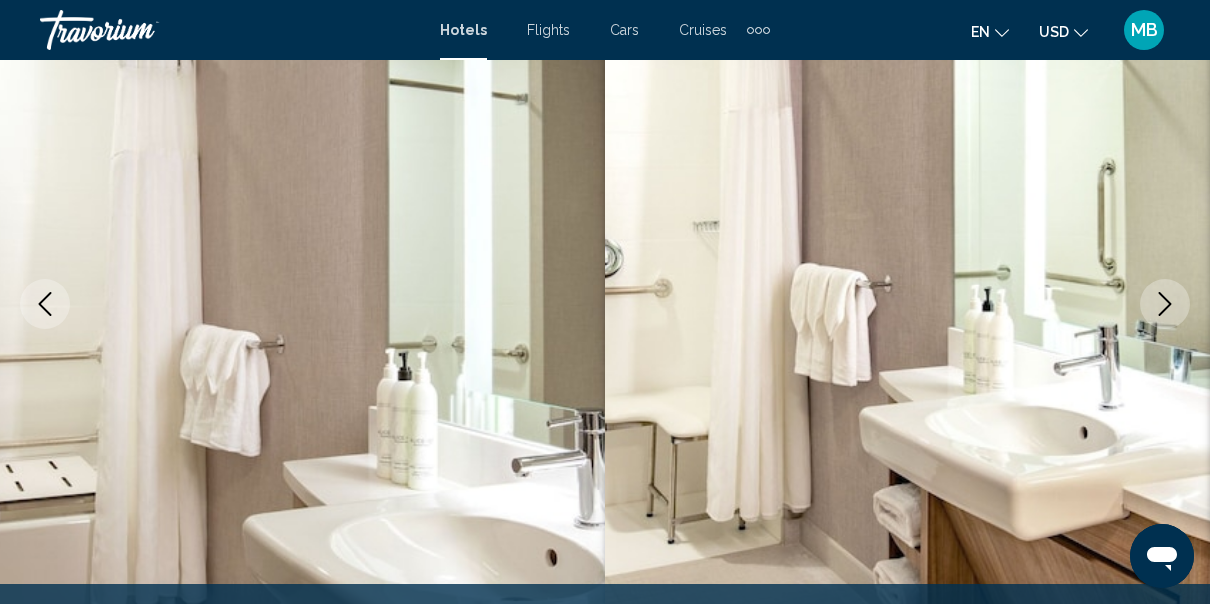 click at bounding box center (1165, 304) 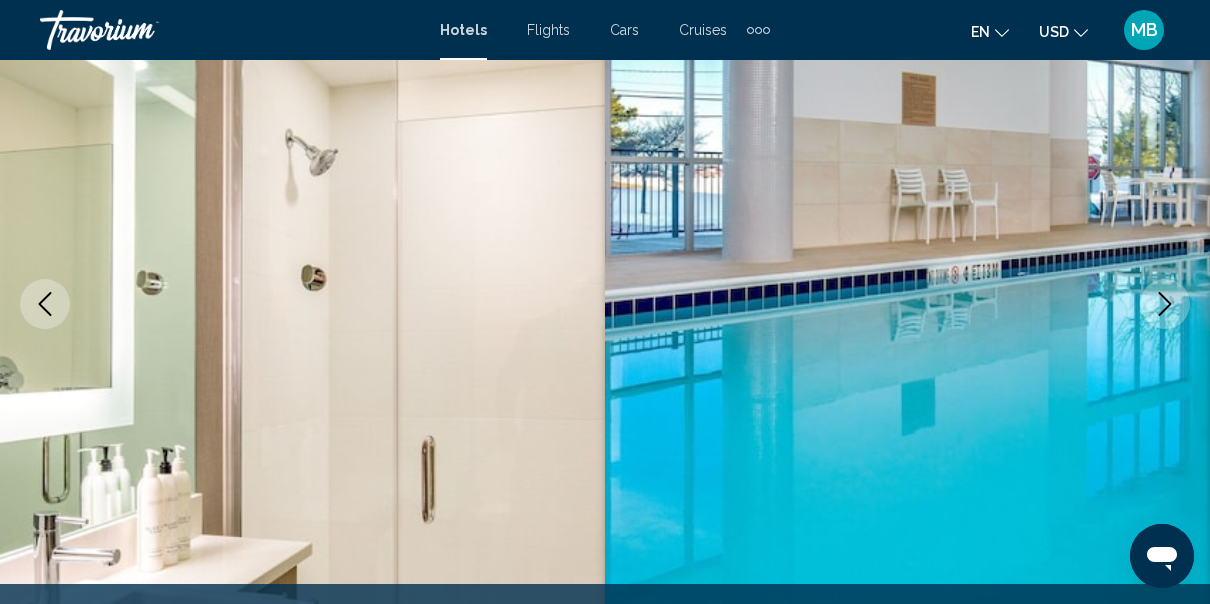 click at bounding box center (1165, 304) 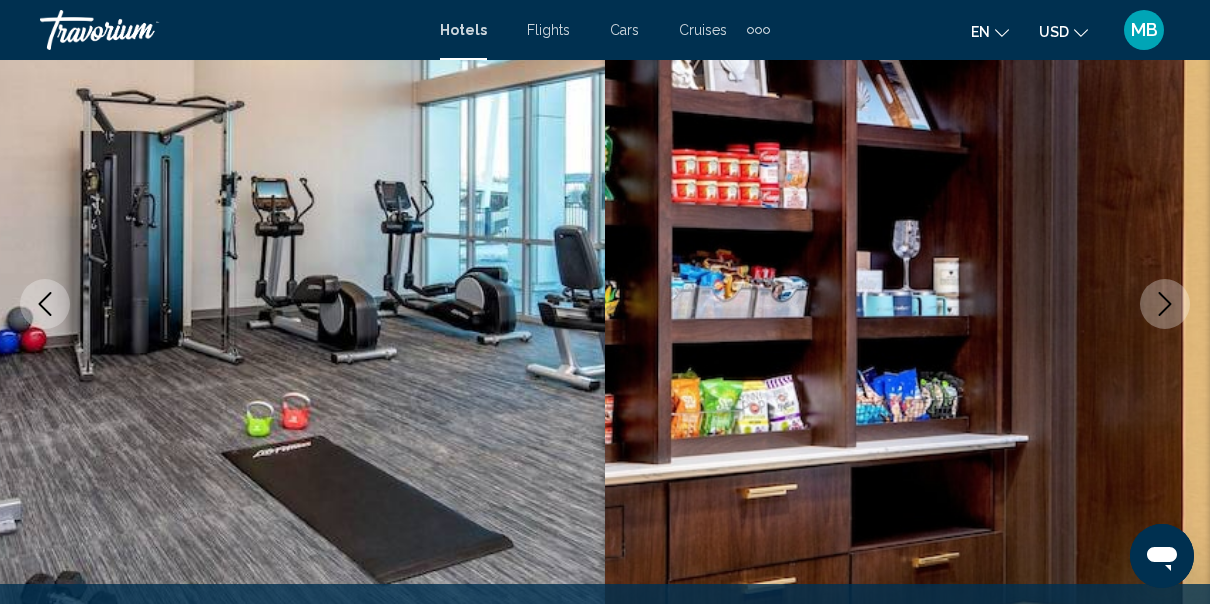 click at bounding box center [1165, 304] 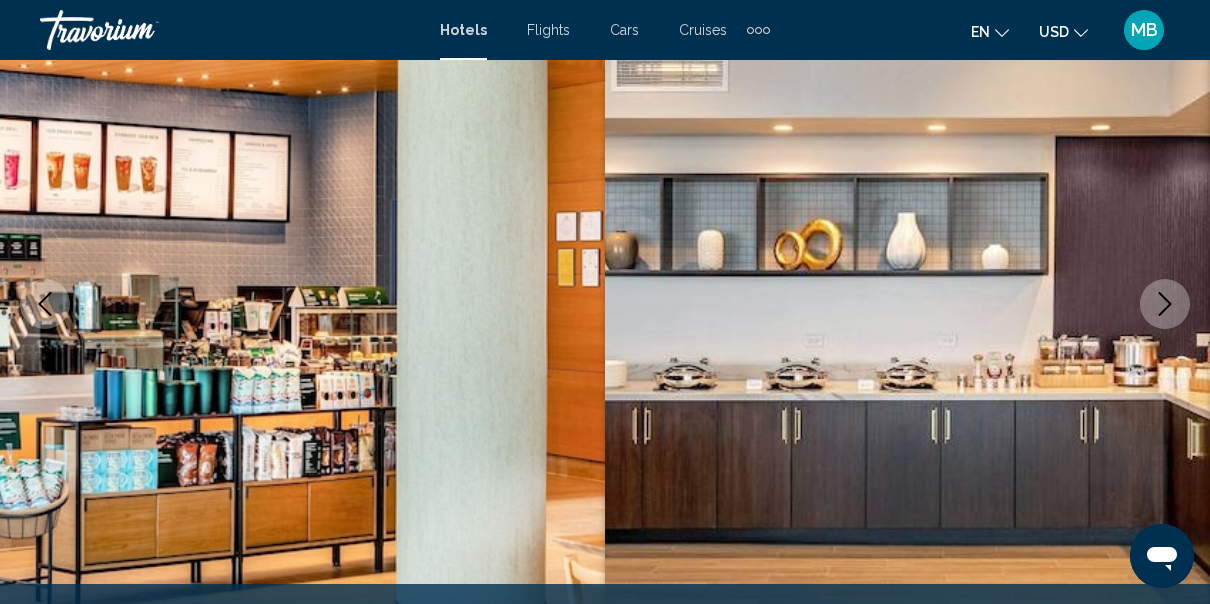 click at bounding box center [1165, 304] 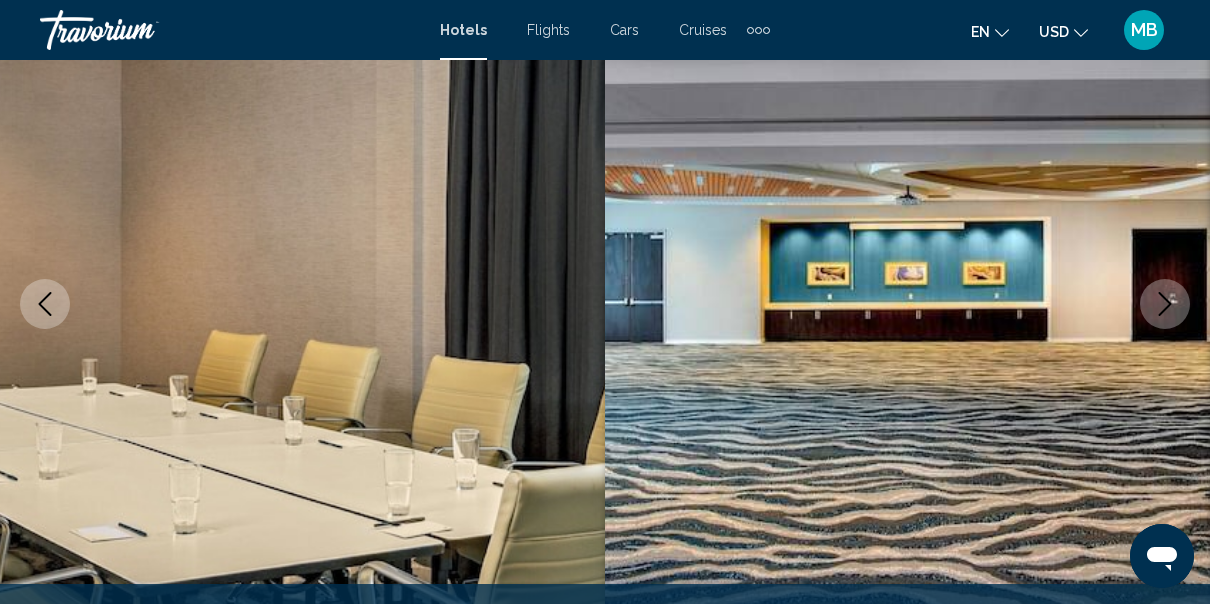 click at bounding box center [1165, 304] 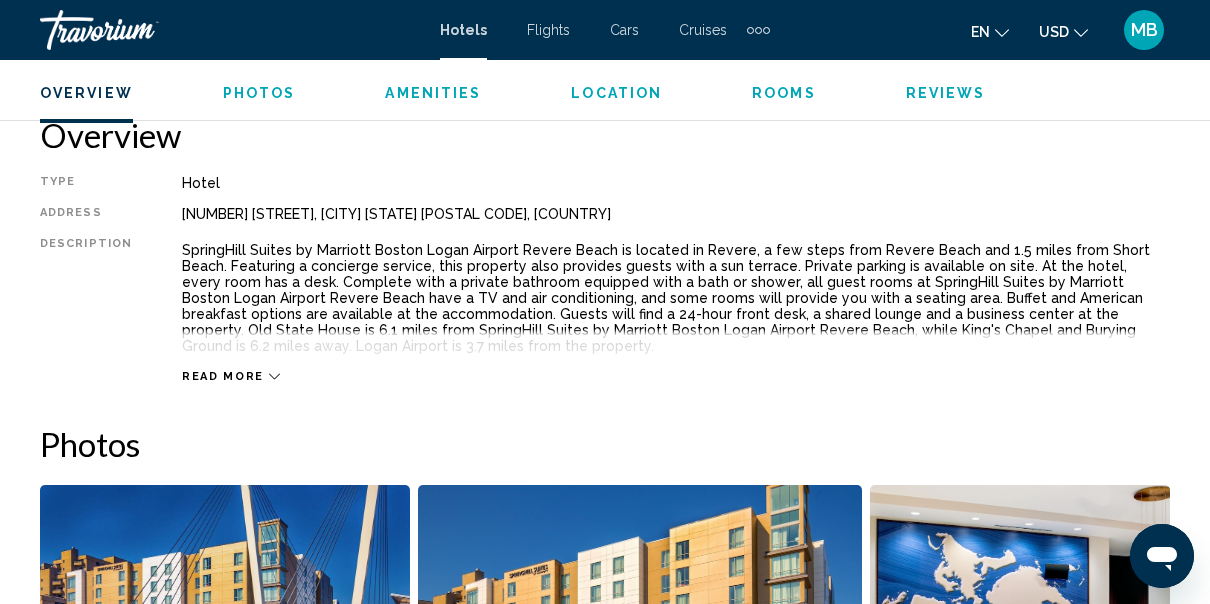 scroll, scrollTop: 994, scrollLeft: 0, axis: vertical 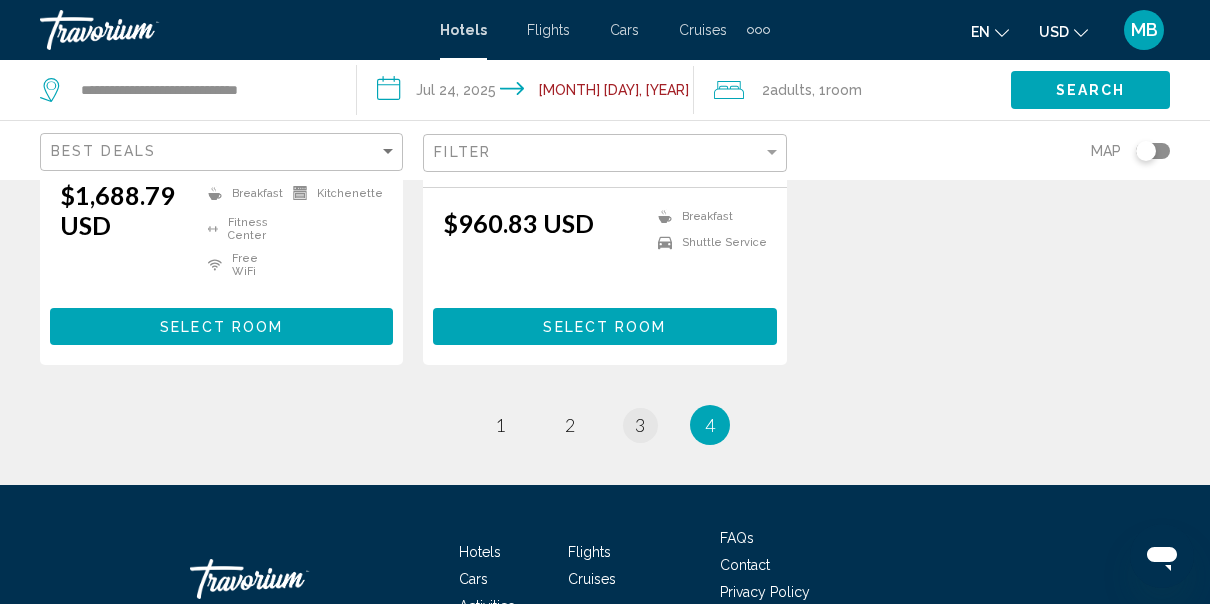 click on "3" at bounding box center (500, 425) 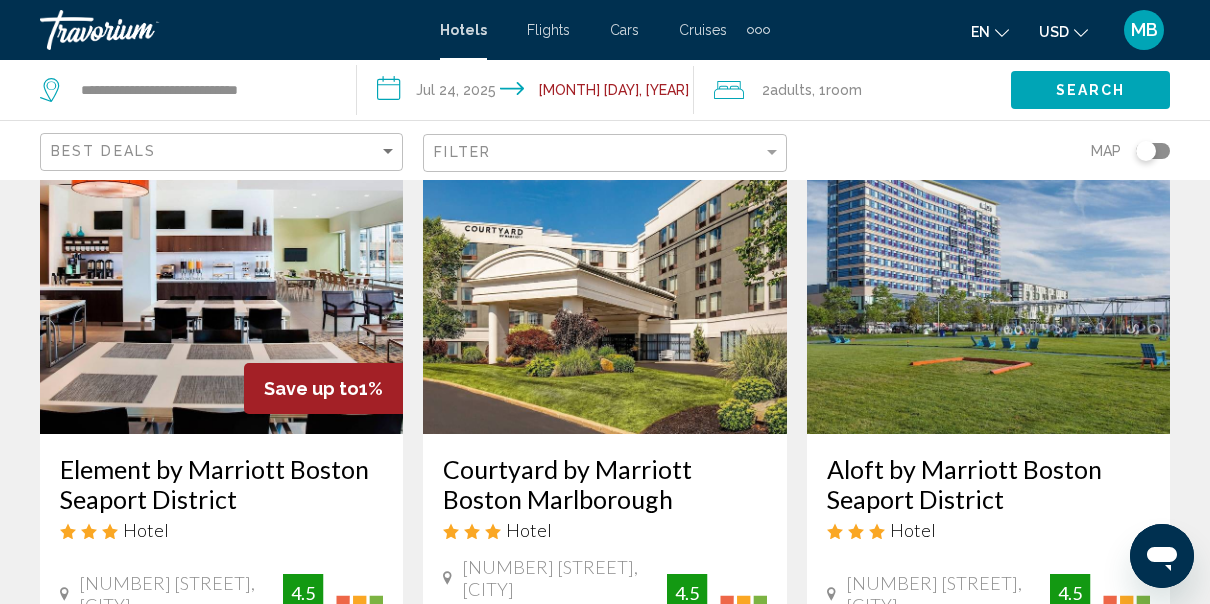 scroll, scrollTop: 134, scrollLeft: 0, axis: vertical 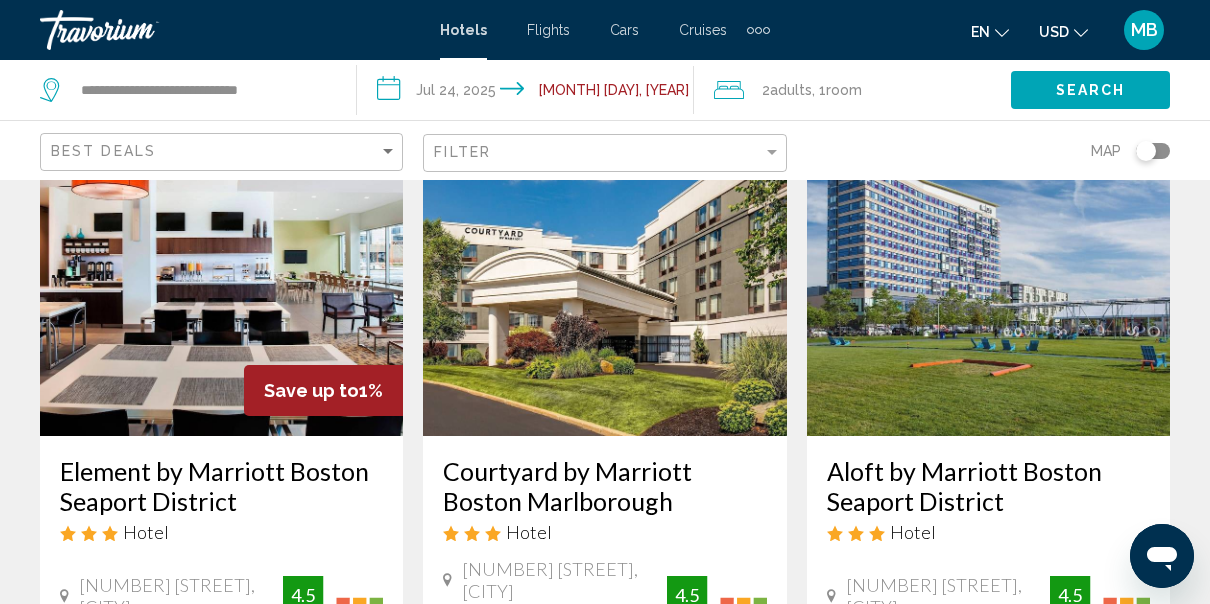 click at bounding box center [221, 276] 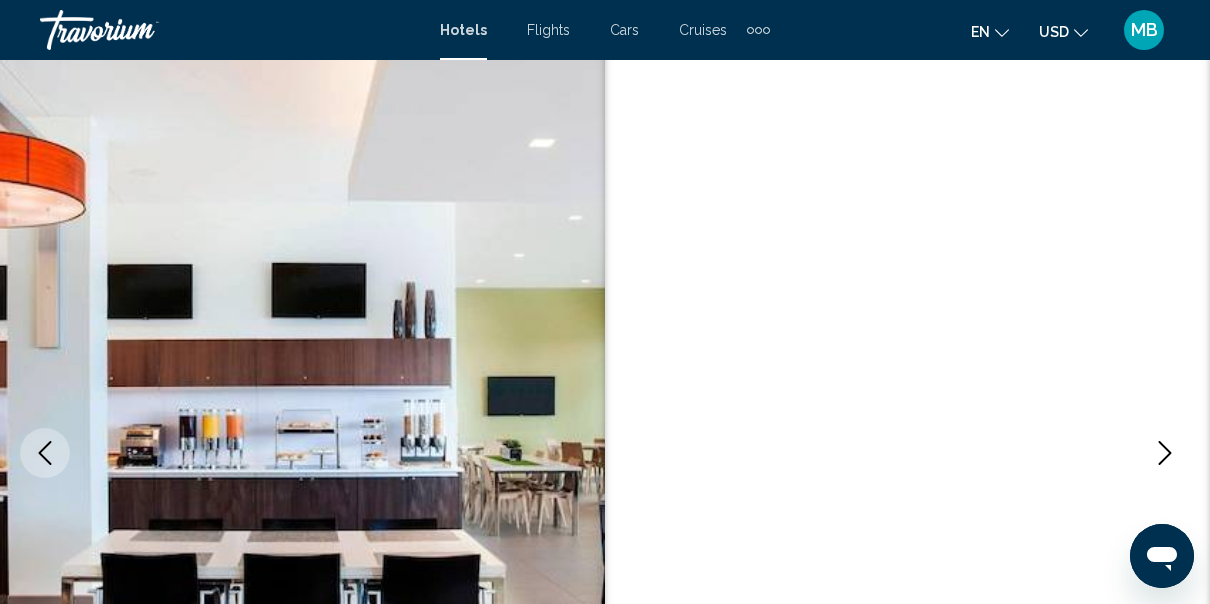 scroll, scrollTop: 85, scrollLeft: 0, axis: vertical 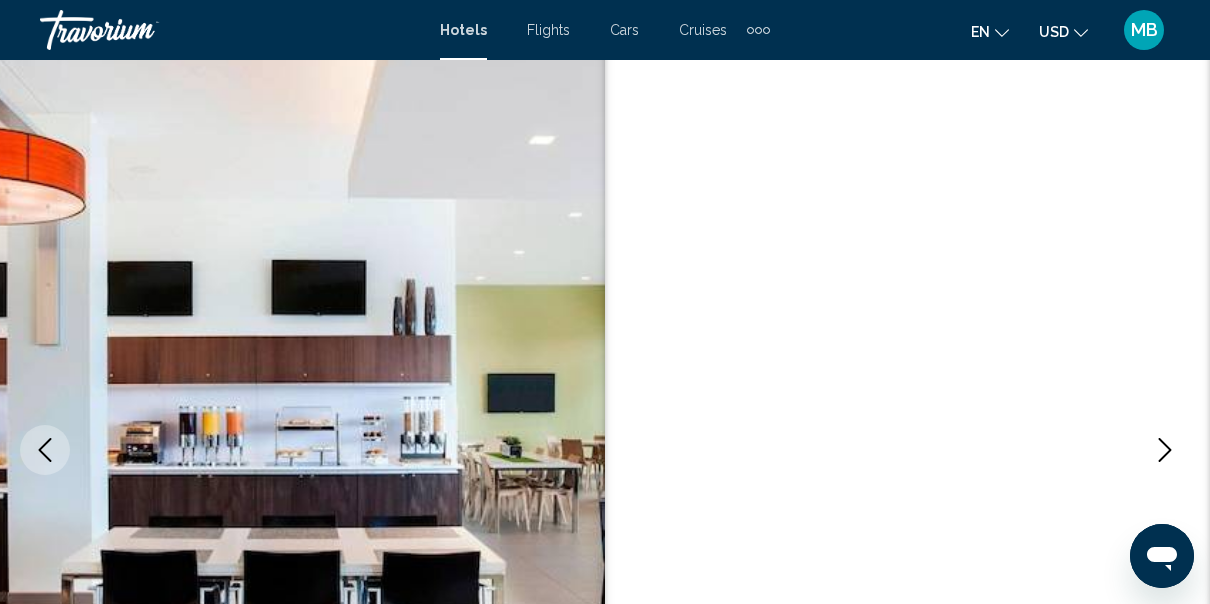 click at bounding box center (1165, 450) 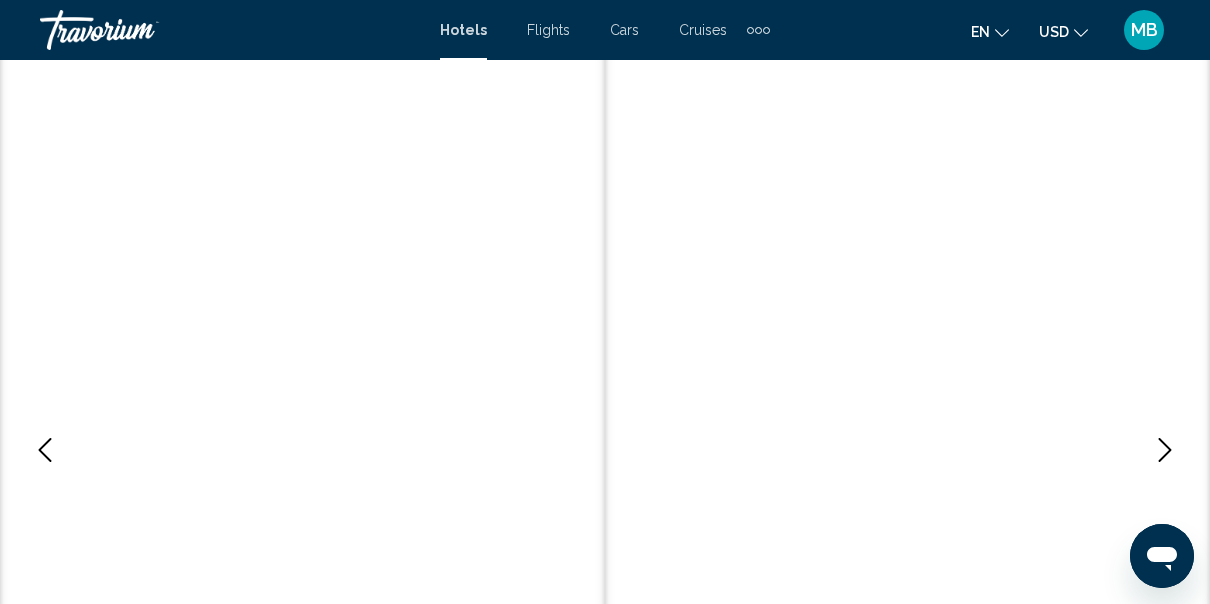 click at bounding box center (1165, 450) 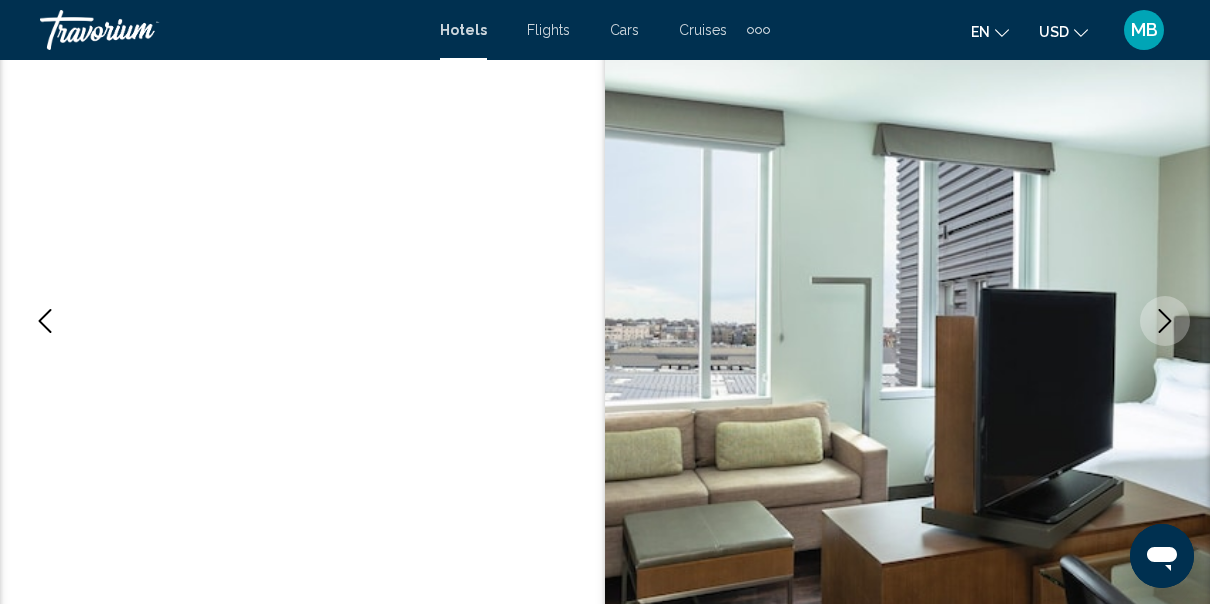 scroll, scrollTop: 216, scrollLeft: 0, axis: vertical 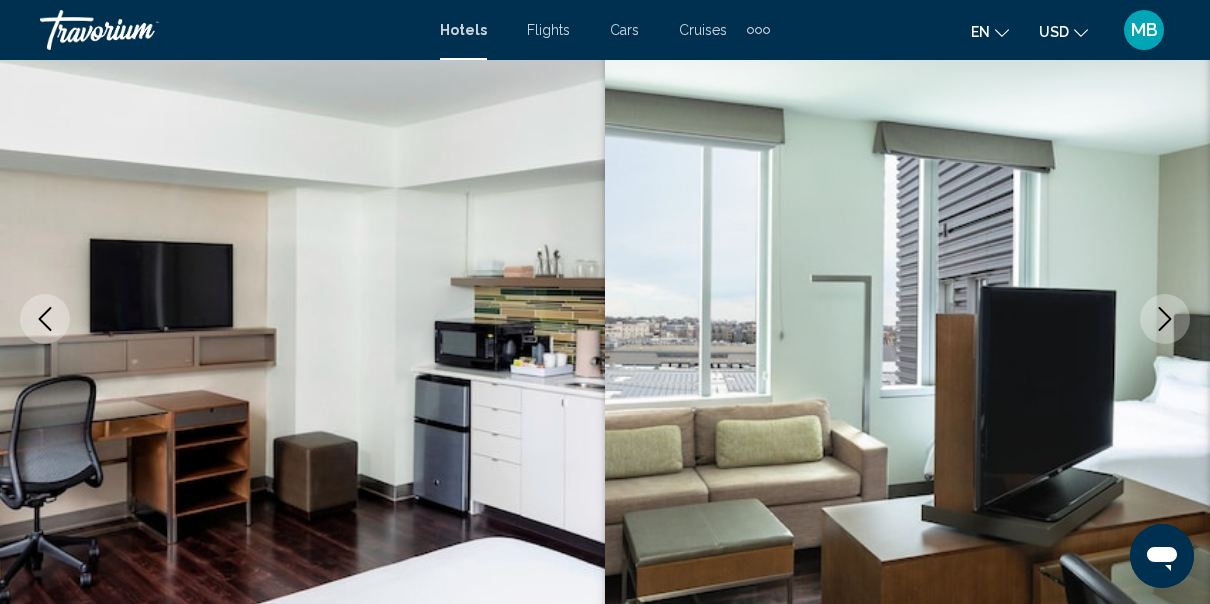 click at bounding box center [1165, 319] 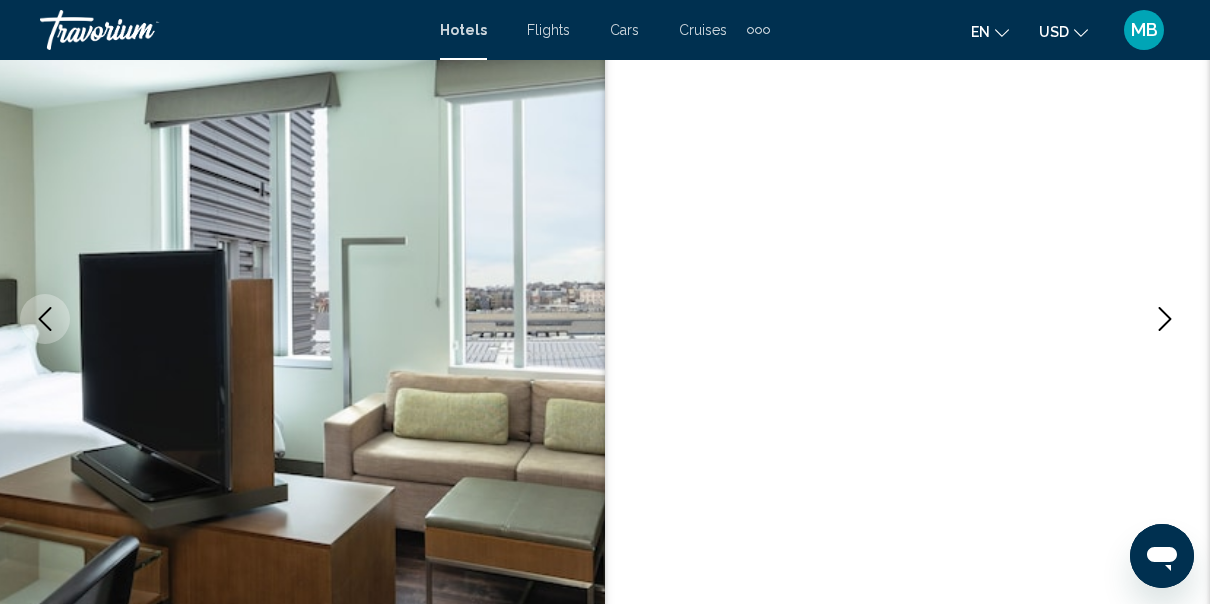 click at bounding box center (1165, 319) 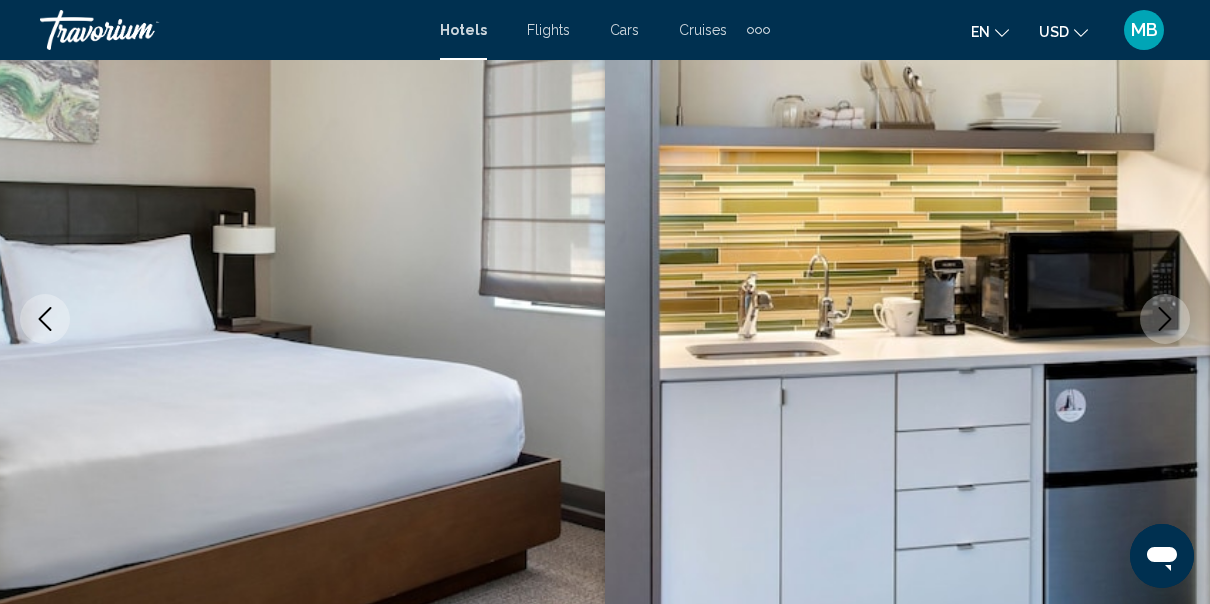 click at bounding box center [1165, 319] 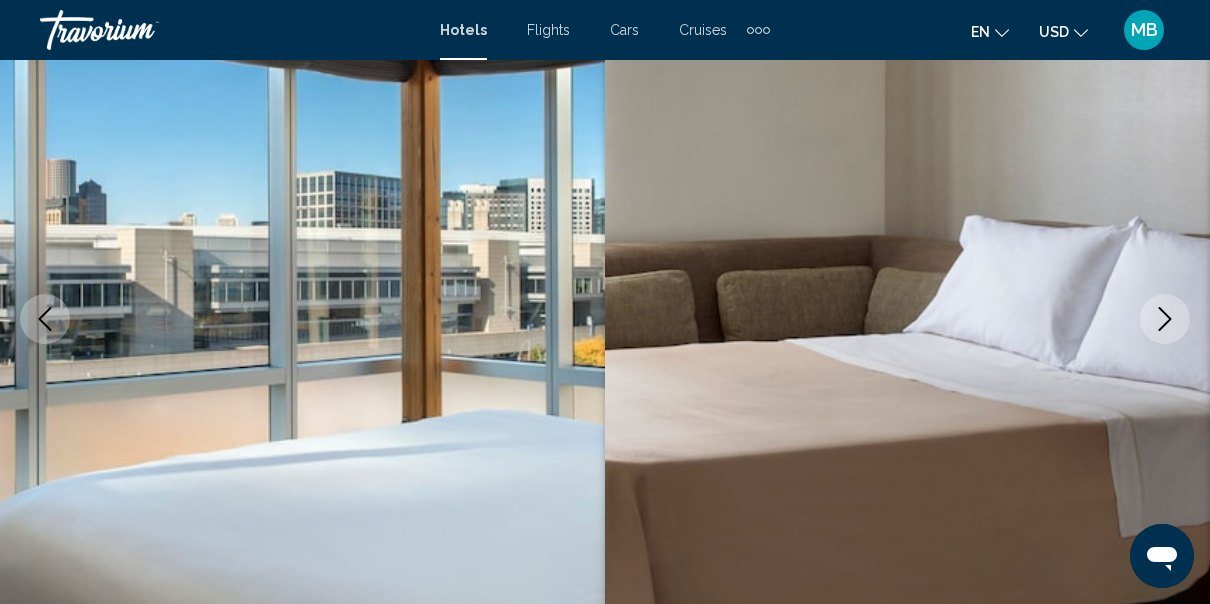 click at bounding box center [1165, 319] 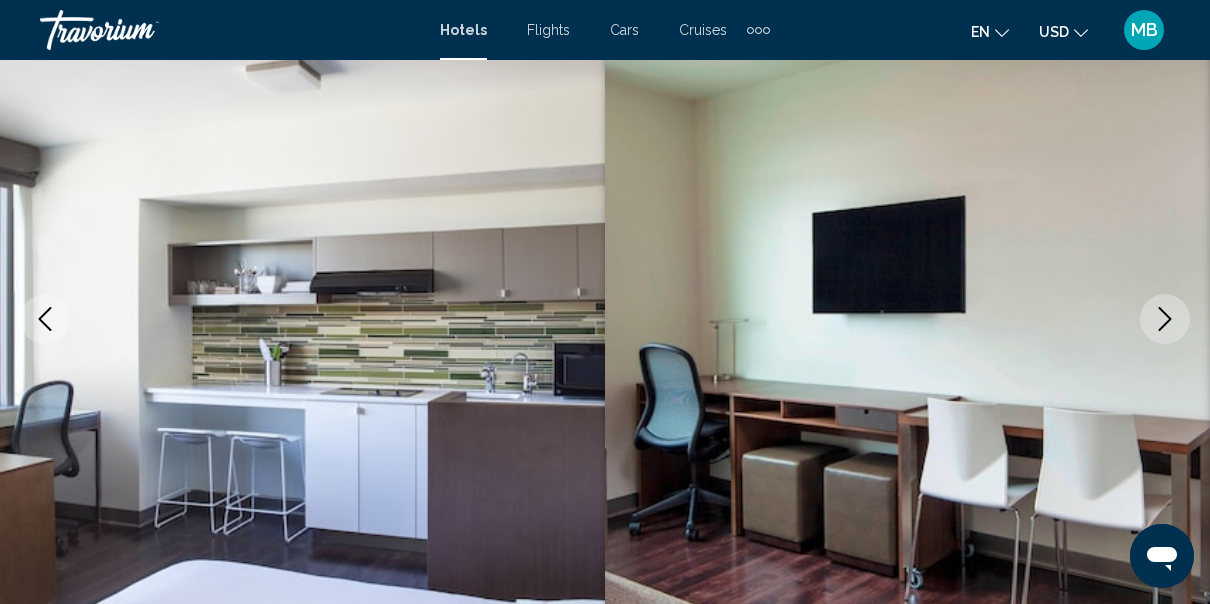 click at bounding box center [1165, 319] 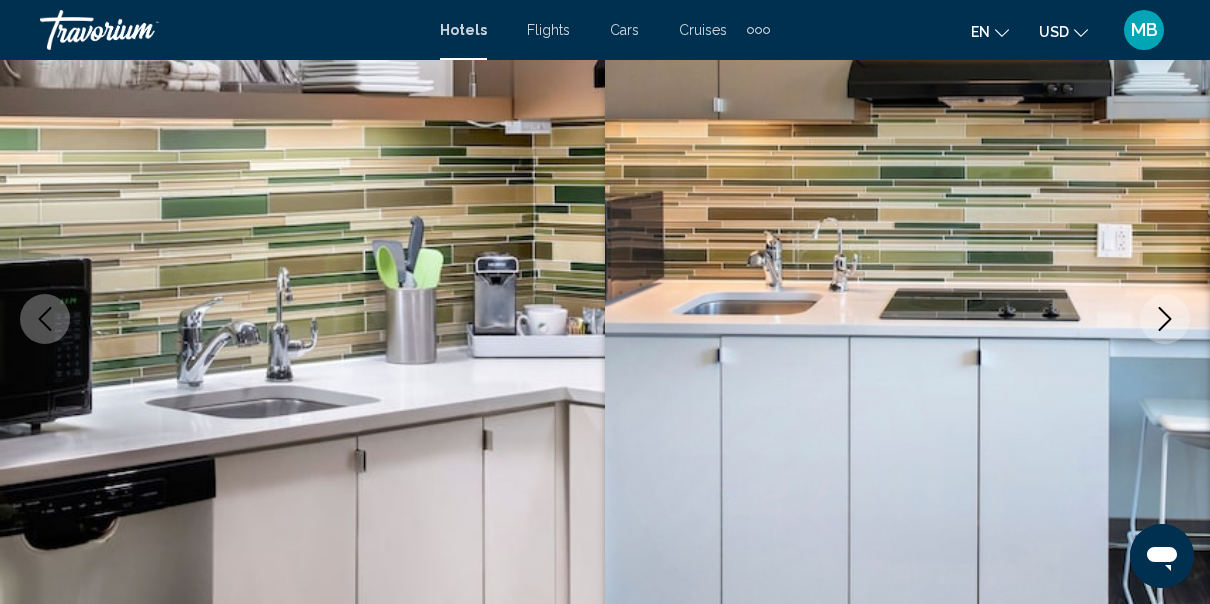 click at bounding box center (1165, 319) 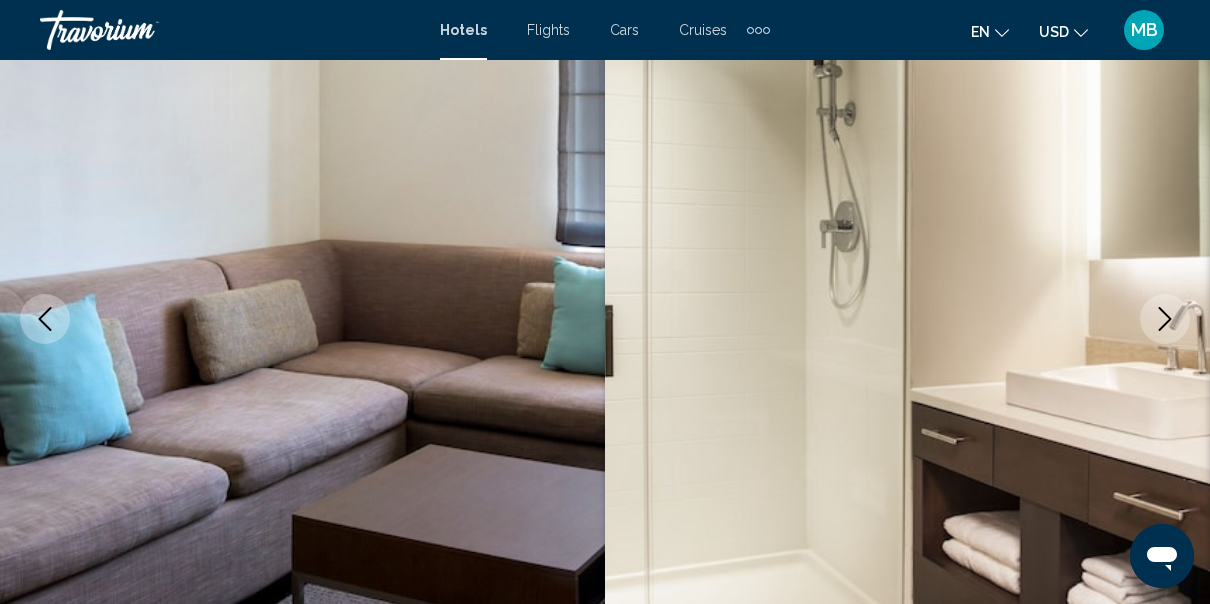 click at bounding box center (1165, 319) 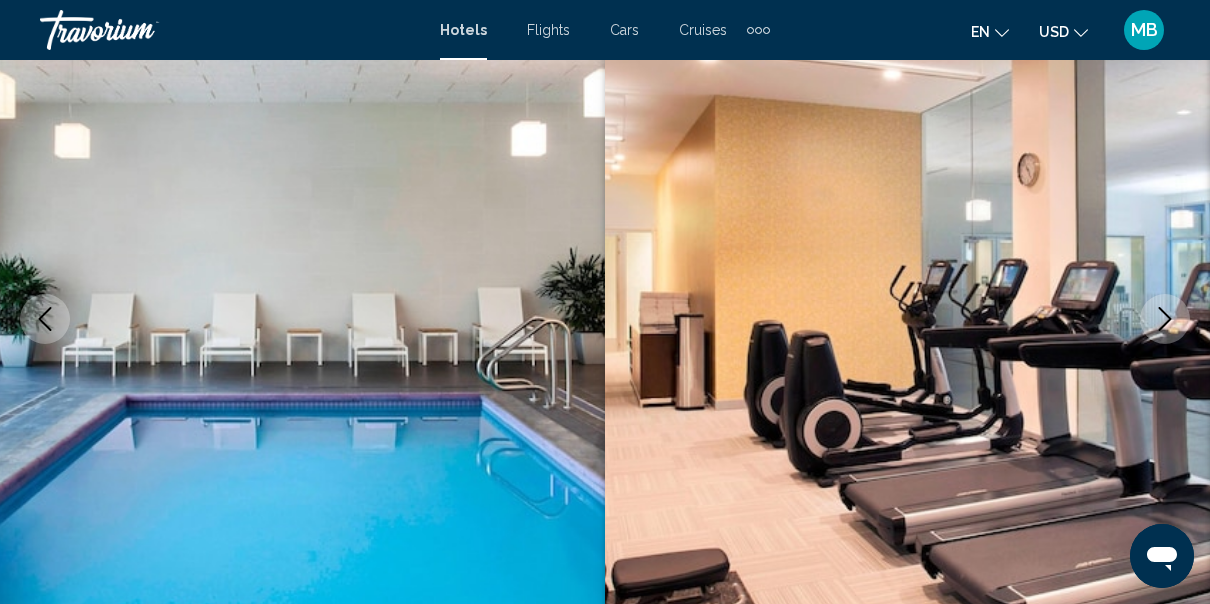 click at bounding box center (1165, 319) 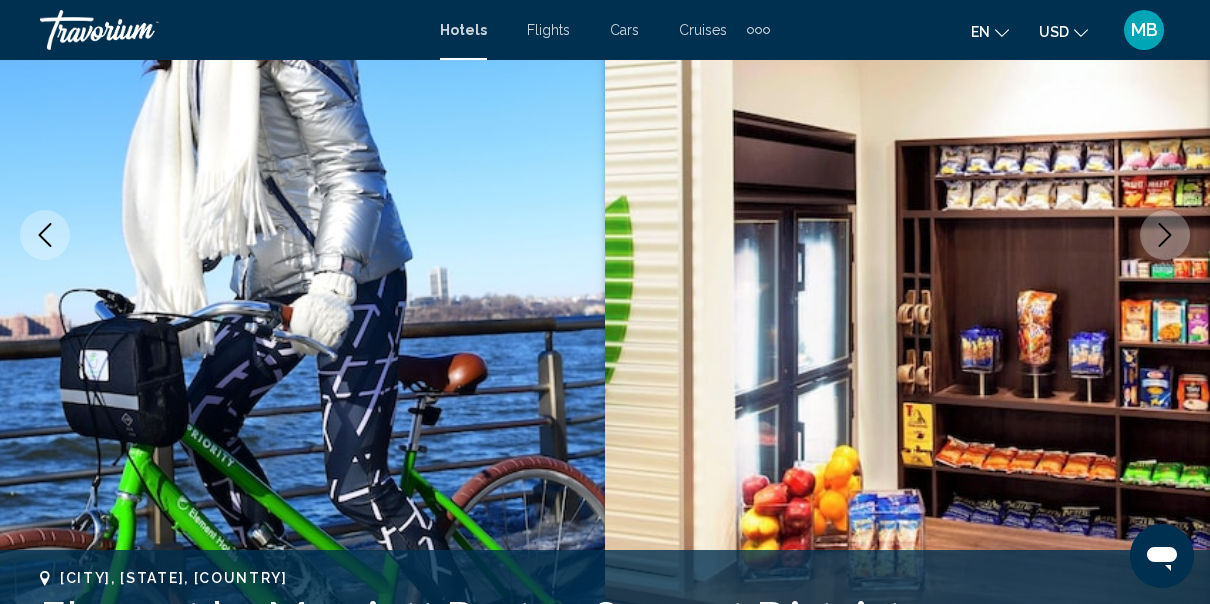 scroll, scrollTop: 283, scrollLeft: 0, axis: vertical 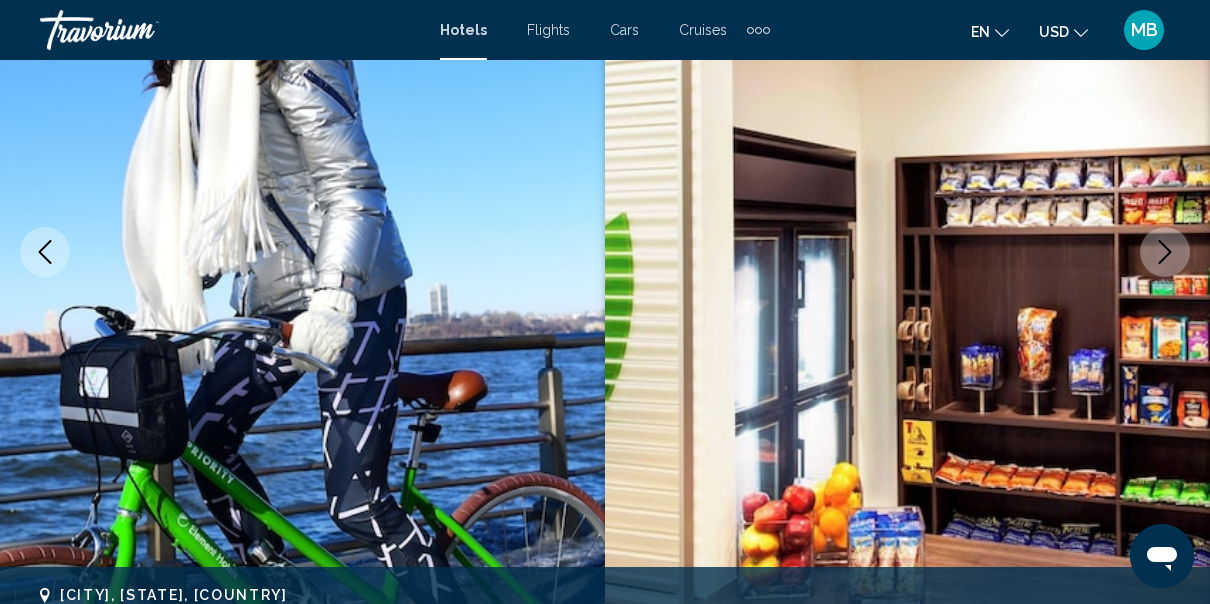 click at bounding box center [1165, 252] 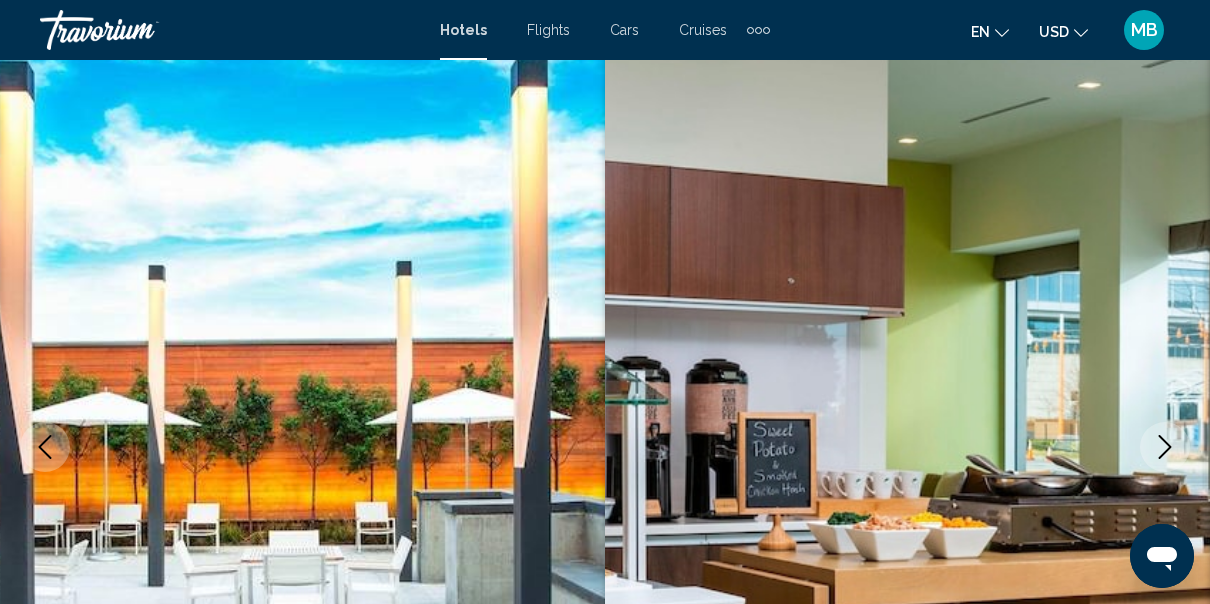 scroll, scrollTop: 89, scrollLeft: 0, axis: vertical 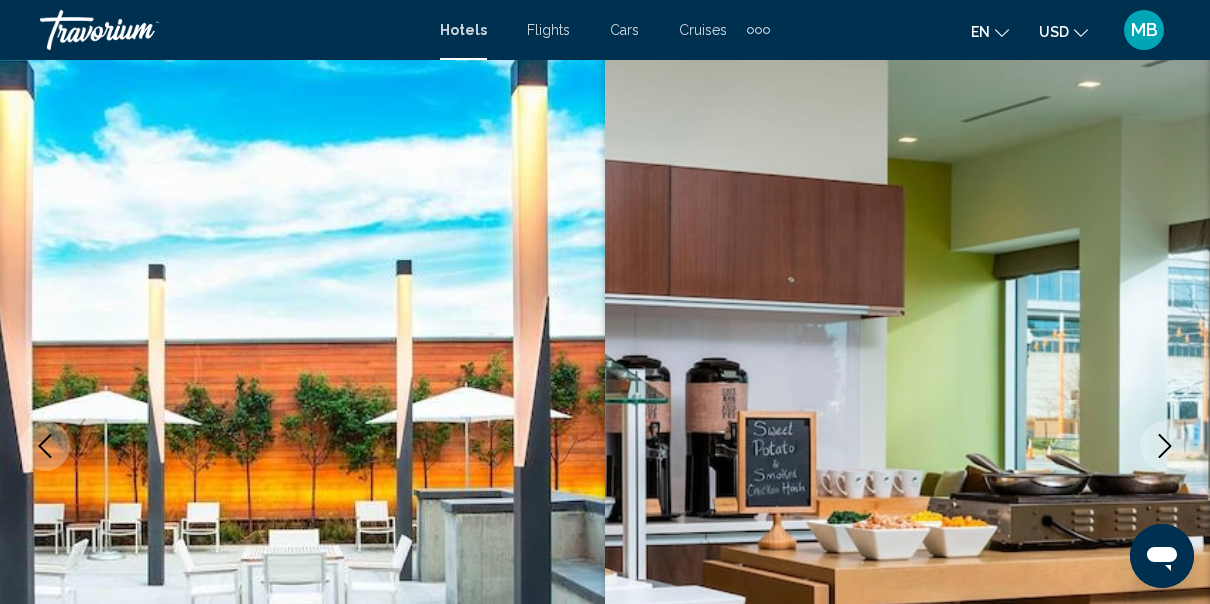 click at bounding box center [1165, 446] 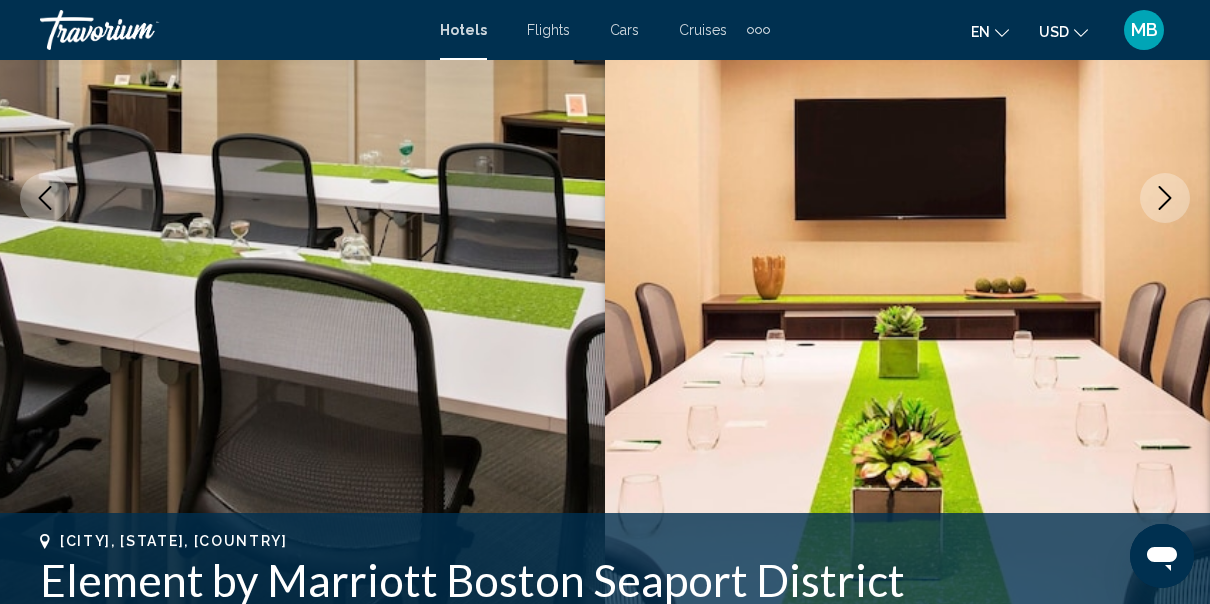 scroll, scrollTop: 335, scrollLeft: 0, axis: vertical 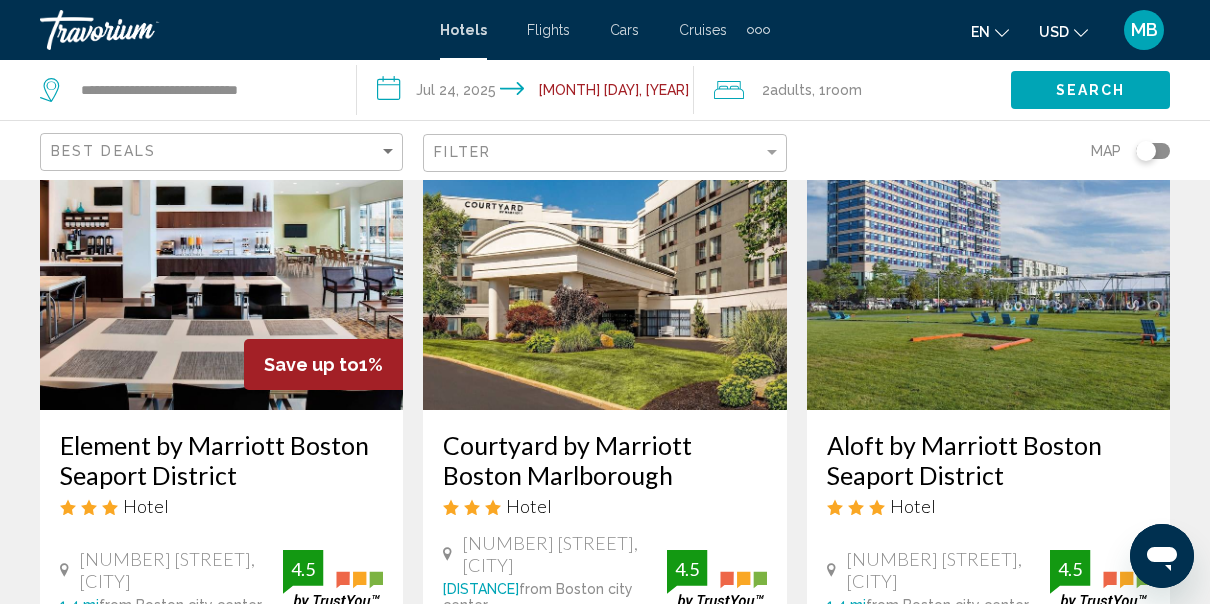 click on "Element by Marriott Boston Seaport District" at bounding box center [221, 460] 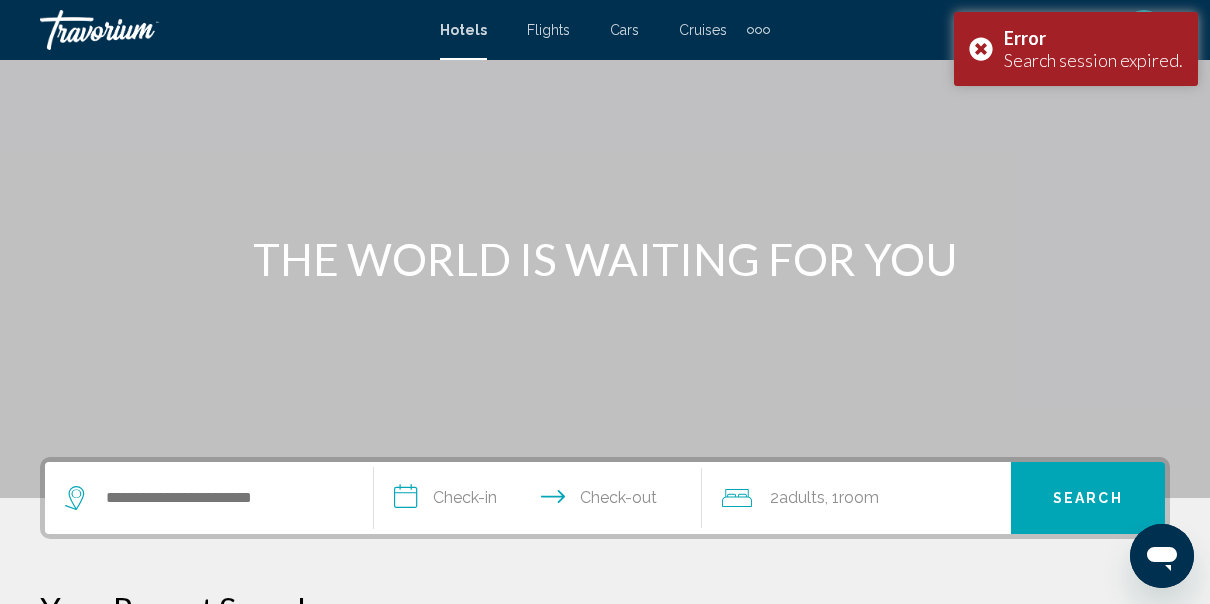 scroll, scrollTop: 0, scrollLeft: 0, axis: both 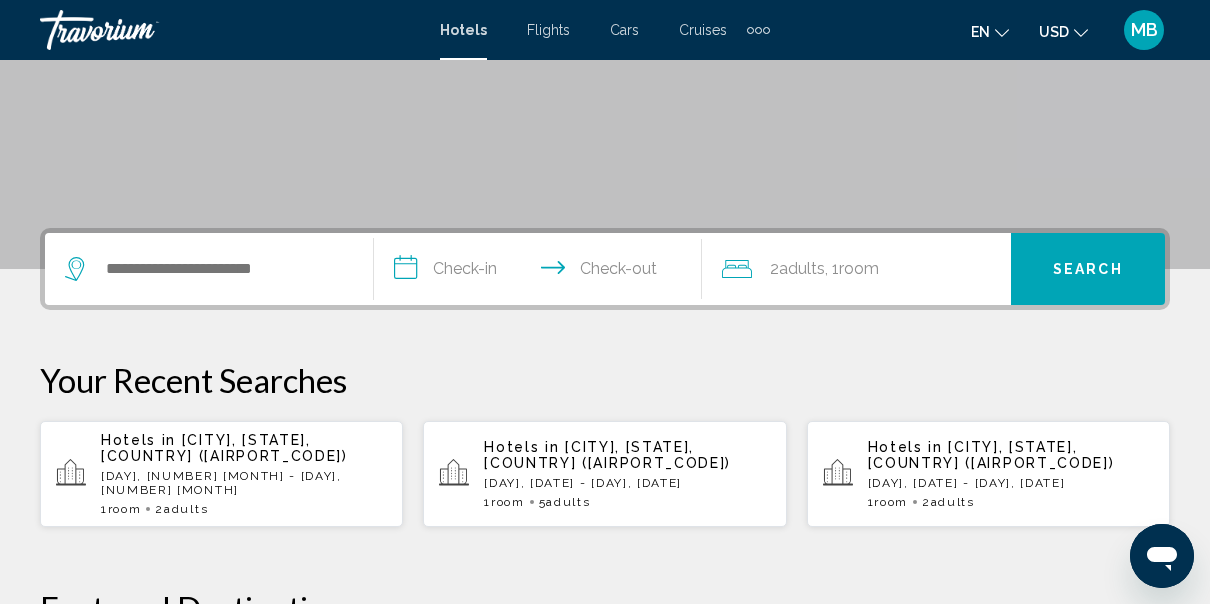 click on "[CITY], [STATE], [COUNTRY] ([AIRPORT_CODE])" at bounding box center [224, 448] 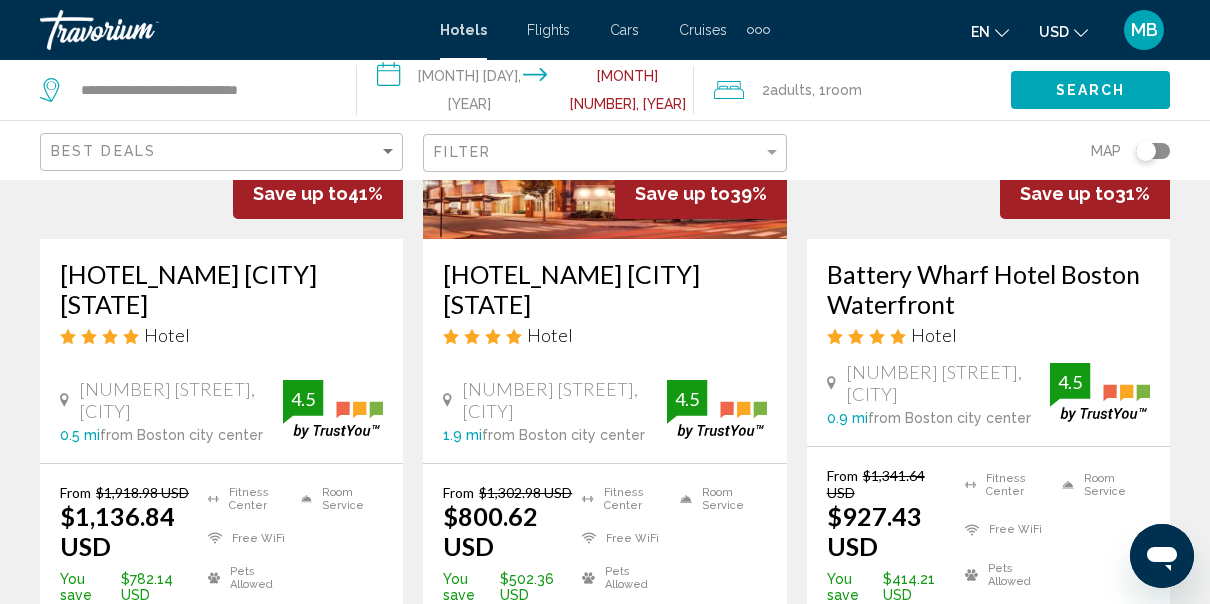 scroll, scrollTop: 0, scrollLeft: 0, axis: both 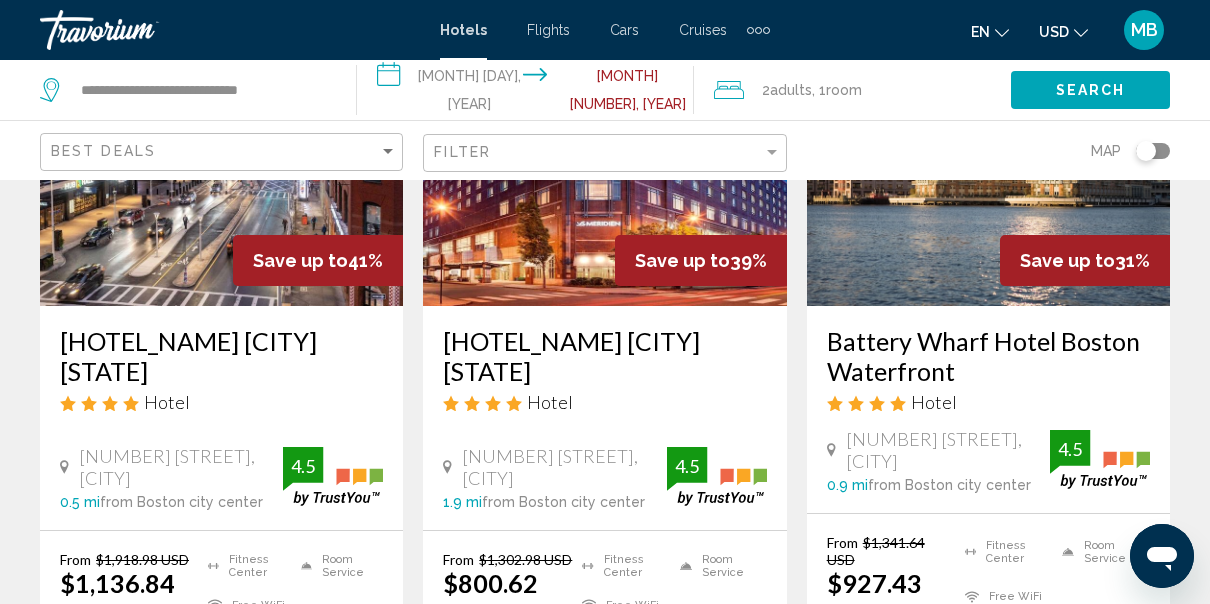 click on "Battery Wharf Hotel Boston Waterfront" at bounding box center [988, 356] 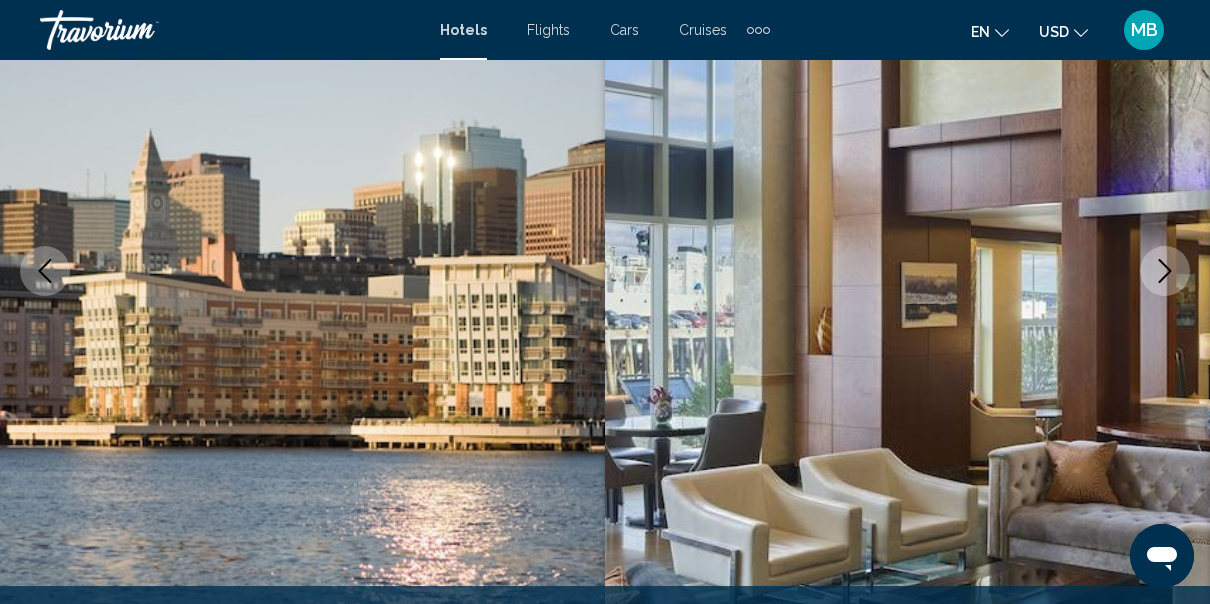 scroll, scrollTop: 232, scrollLeft: 0, axis: vertical 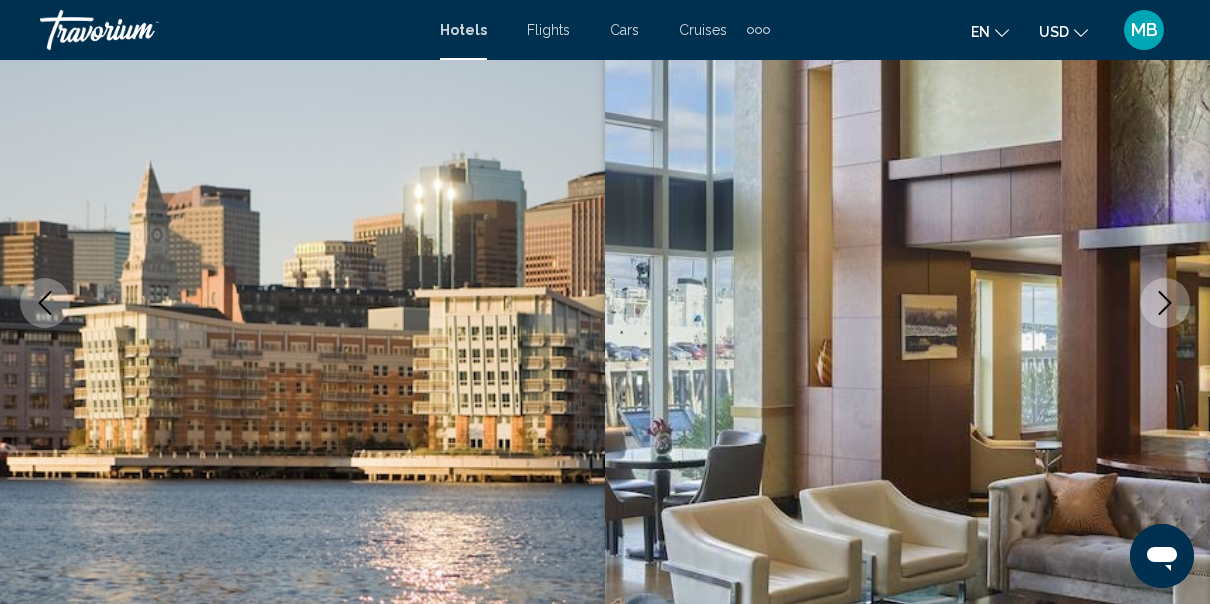 click at bounding box center [1165, 303] 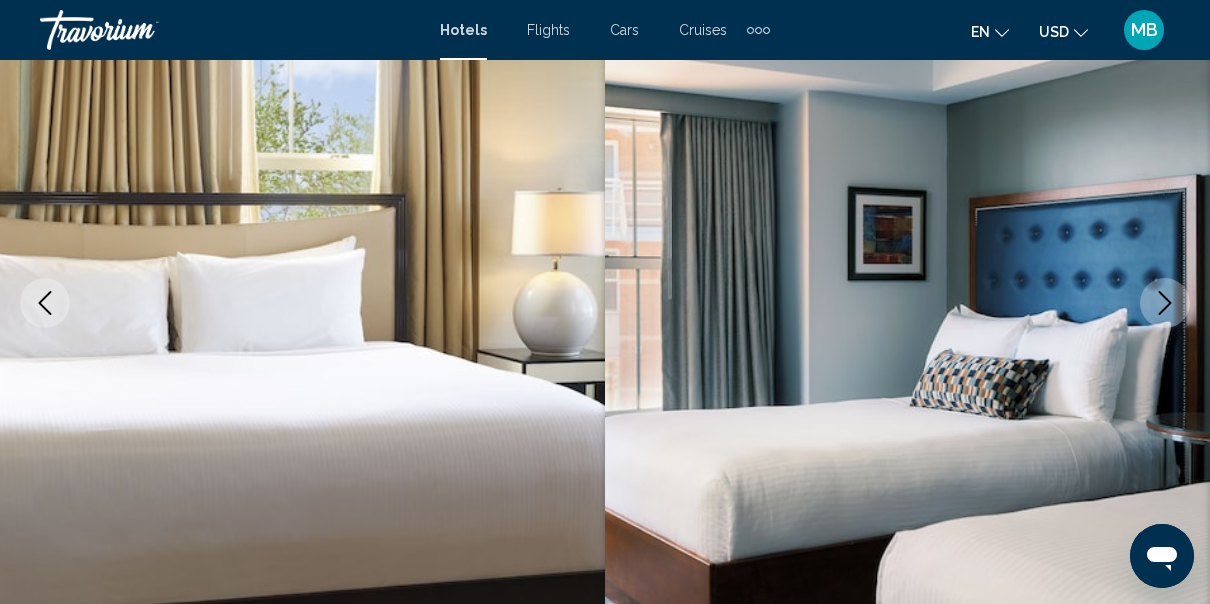 click at bounding box center (1165, 303) 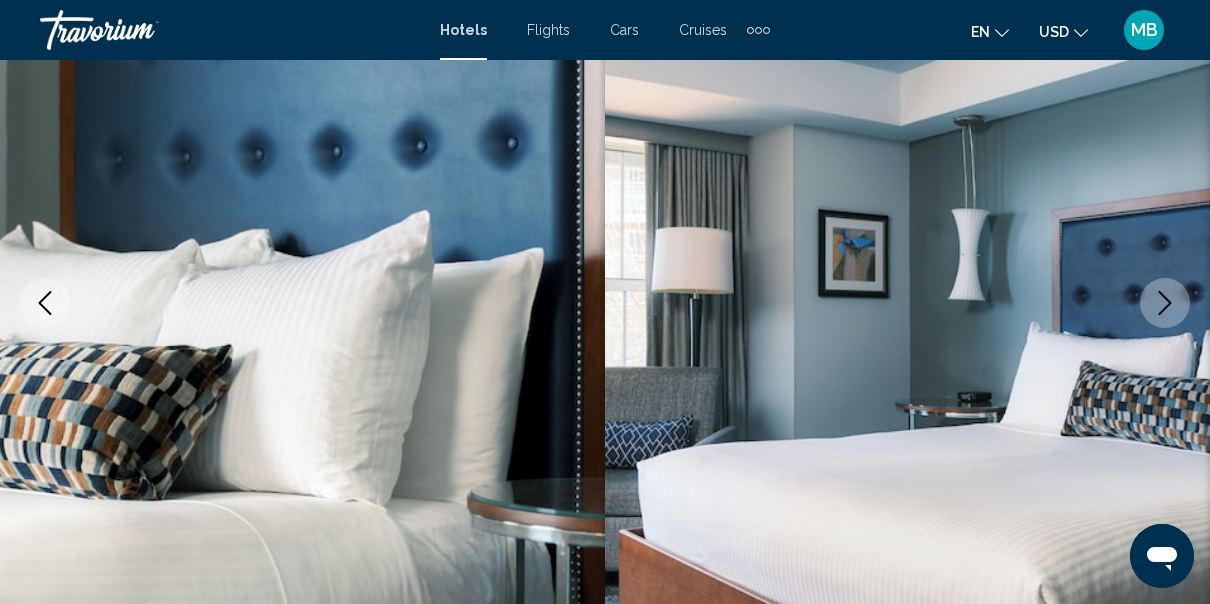 click at bounding box center [1165, 303] 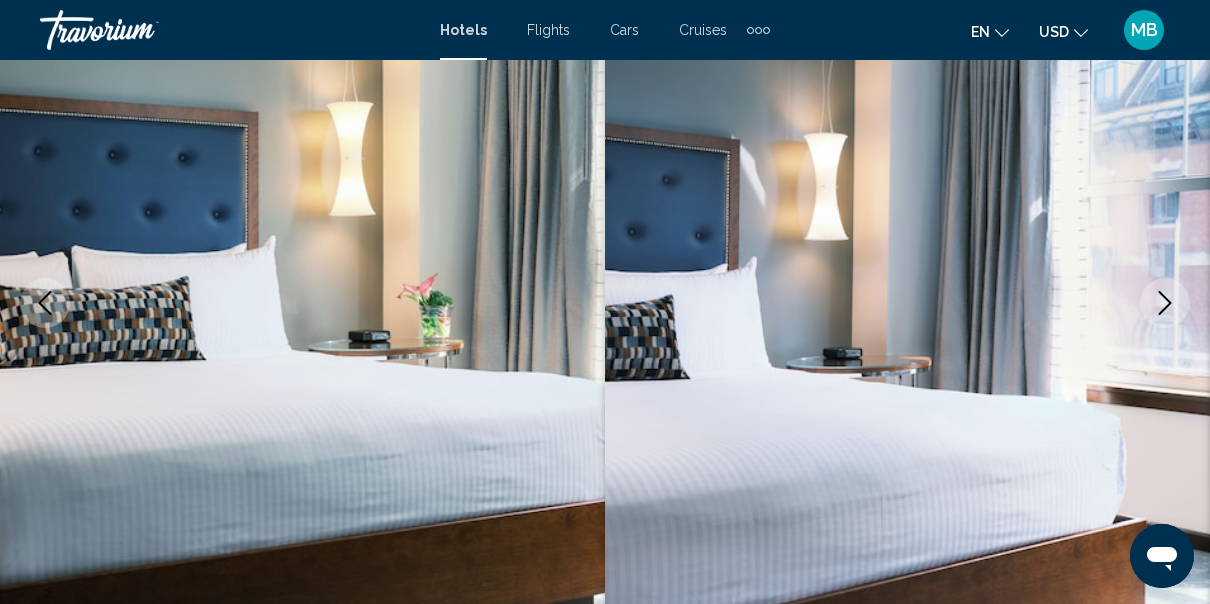 click at bounding box center [1165, 303] 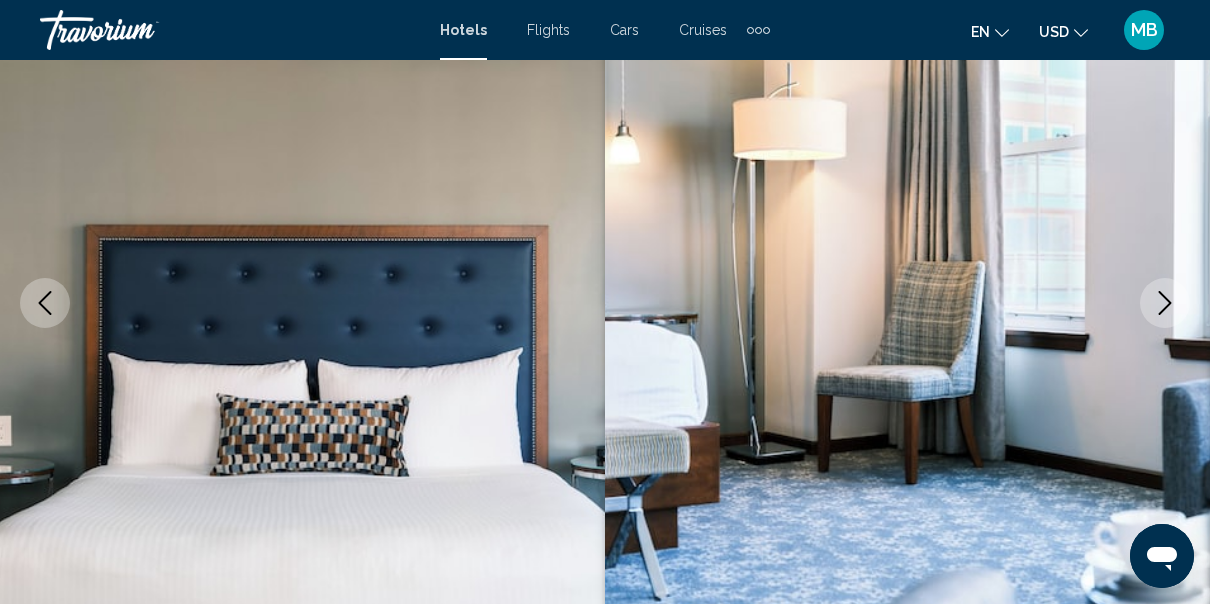 click at bounding box center (1165, 303) 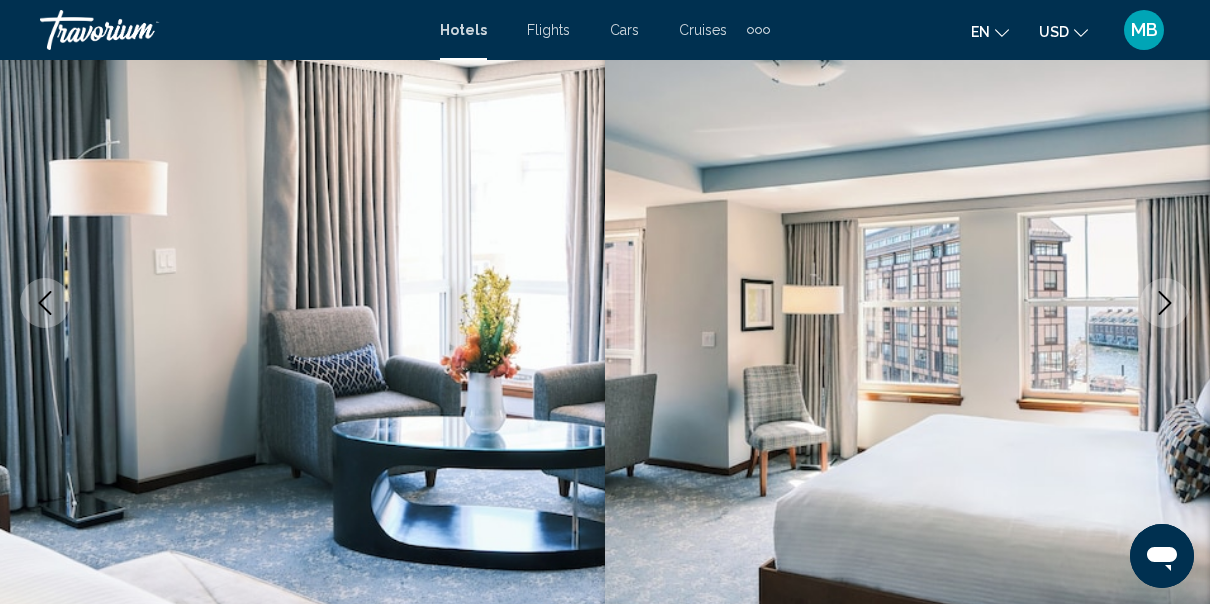 click at bounding box center [1165, 303] 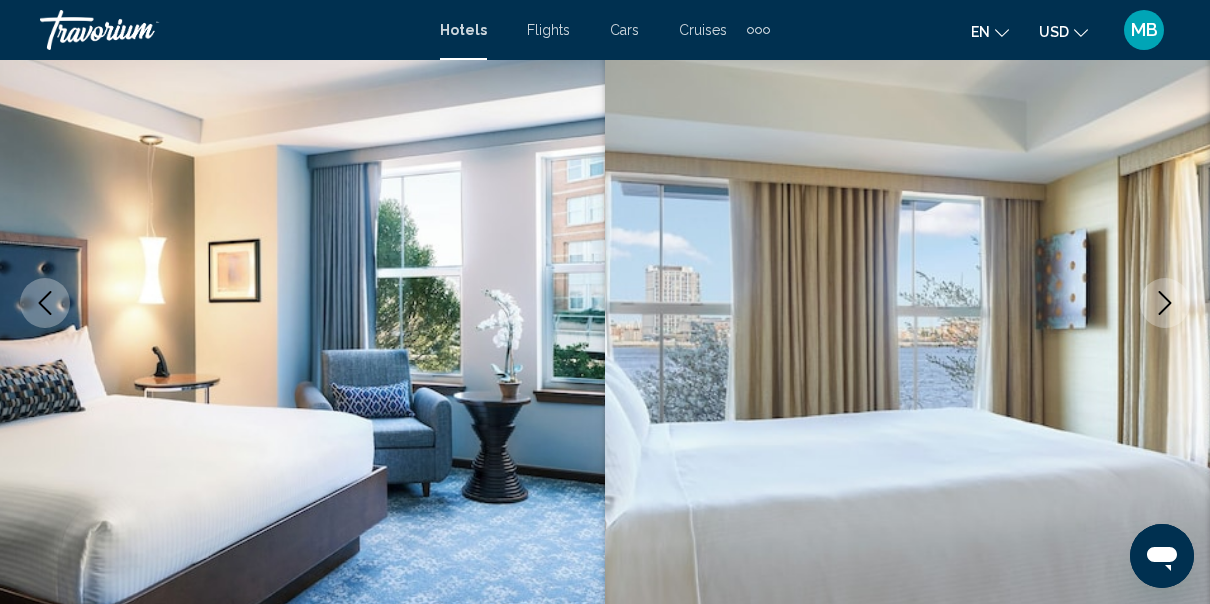 click at bounding box center (1165, 303) 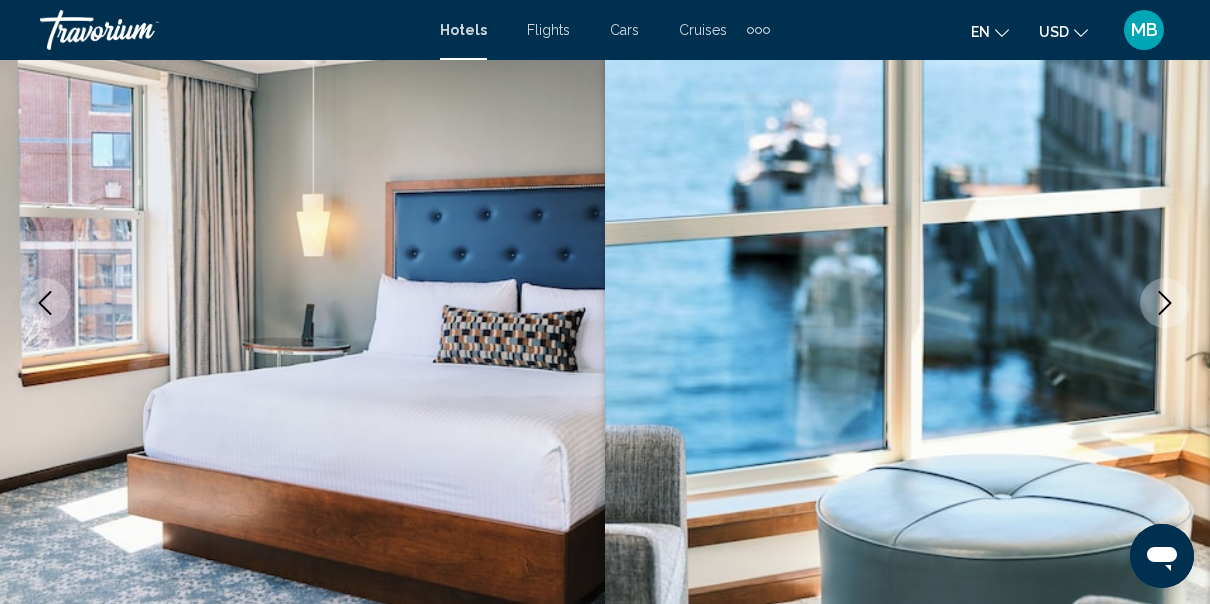 click at bounding box center (1165, 303) 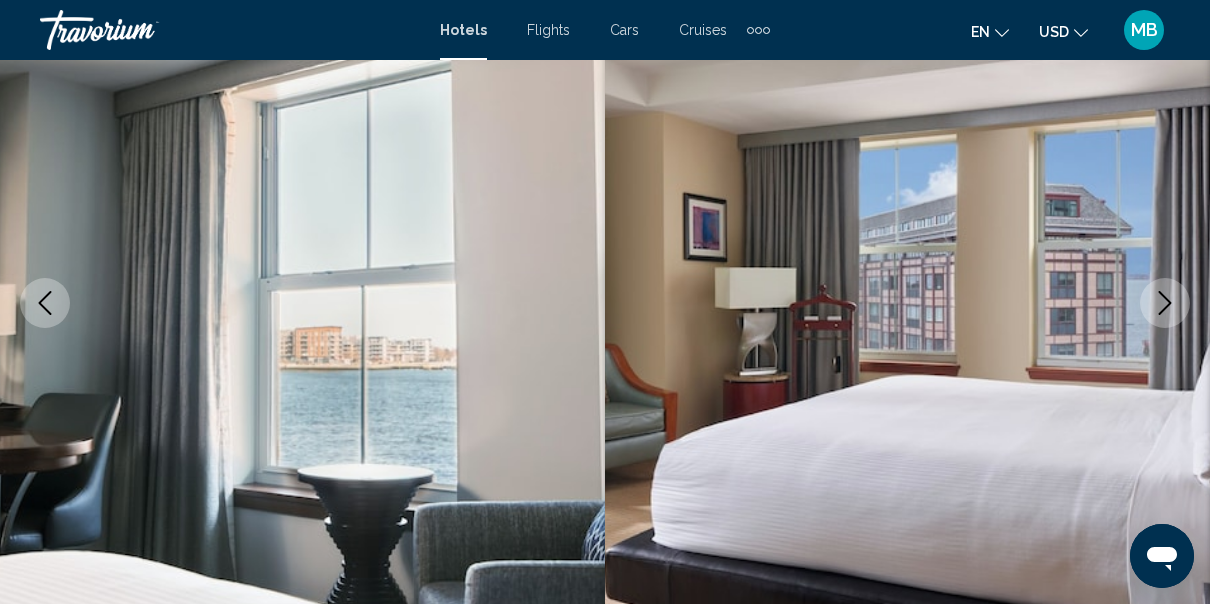 click at bounding box center (1165, 303) 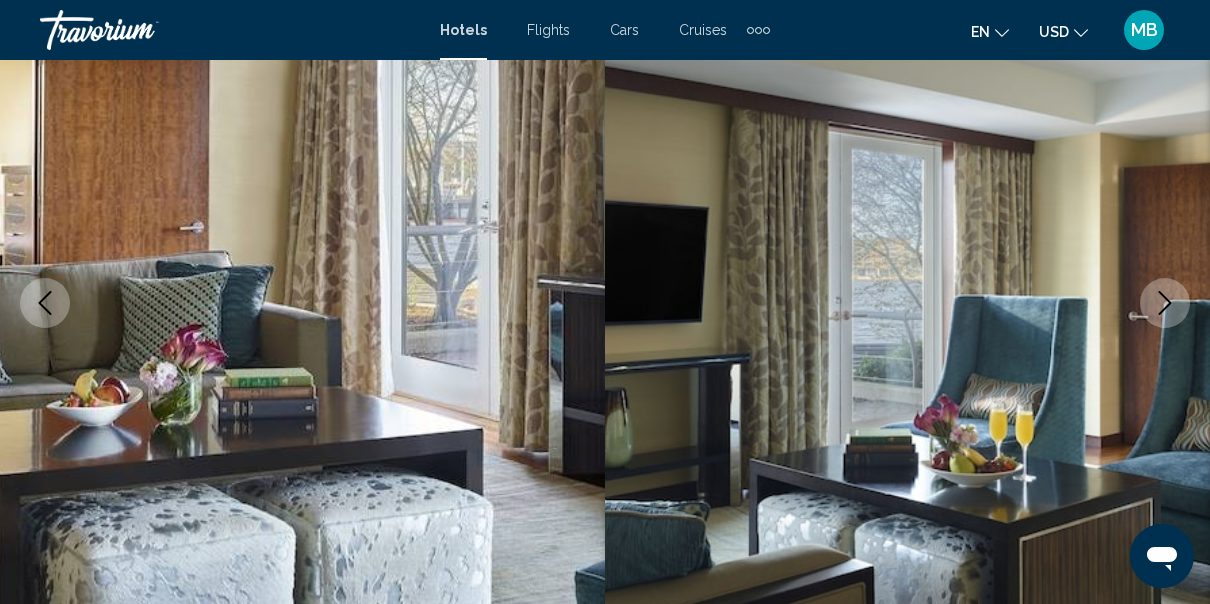 click at bounding box center [1165, 303] 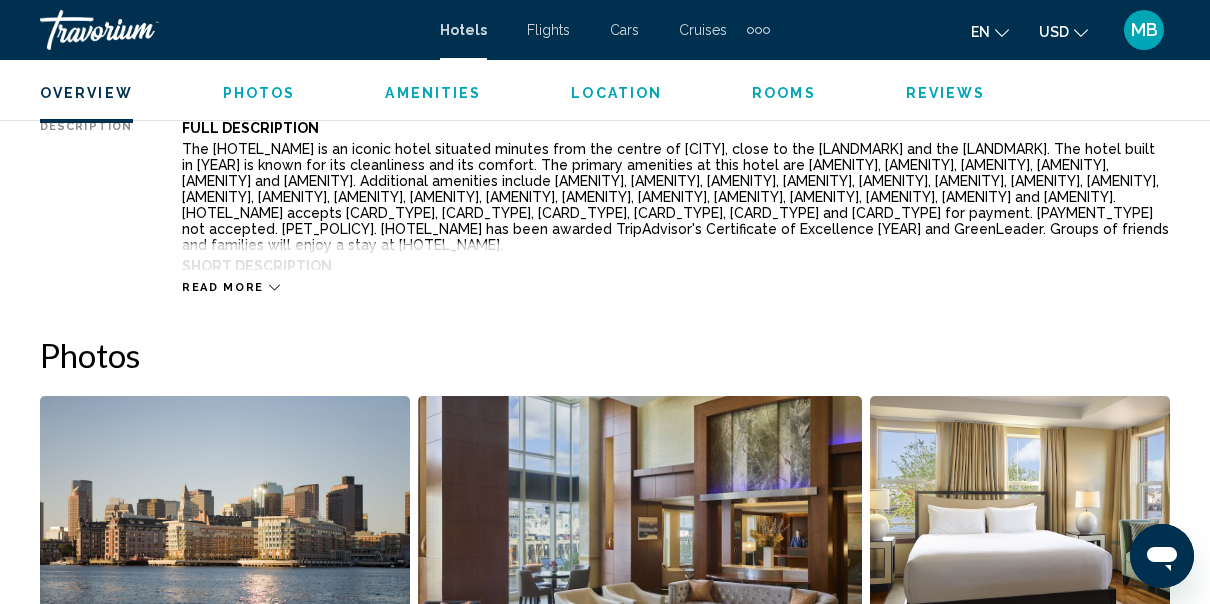scroll, scrollTop: 1176, scrollLeft: 0, axis: vertical 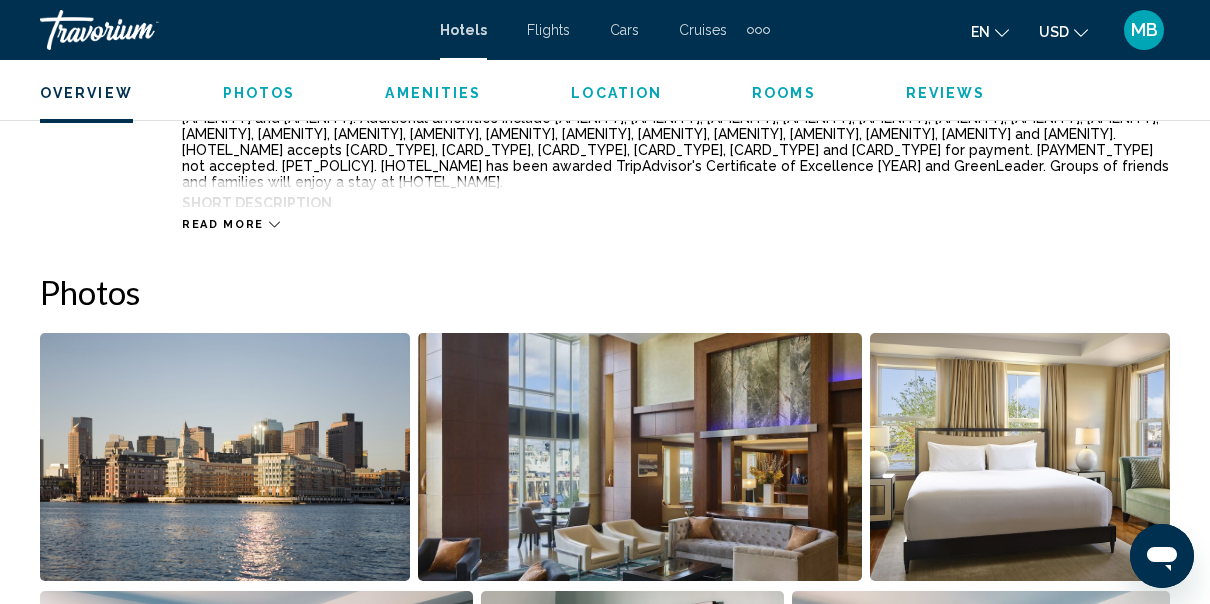 click at bounding box center [274, 224] 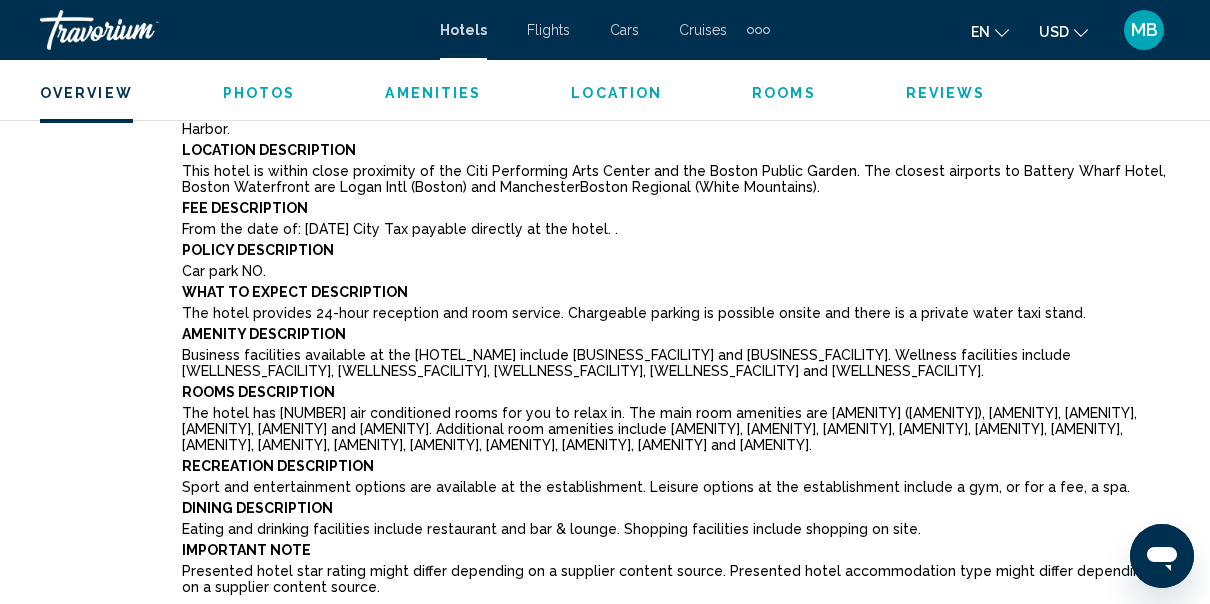 scroll, scrollTop: 1298, scrollLeft: 0, axis: vertical 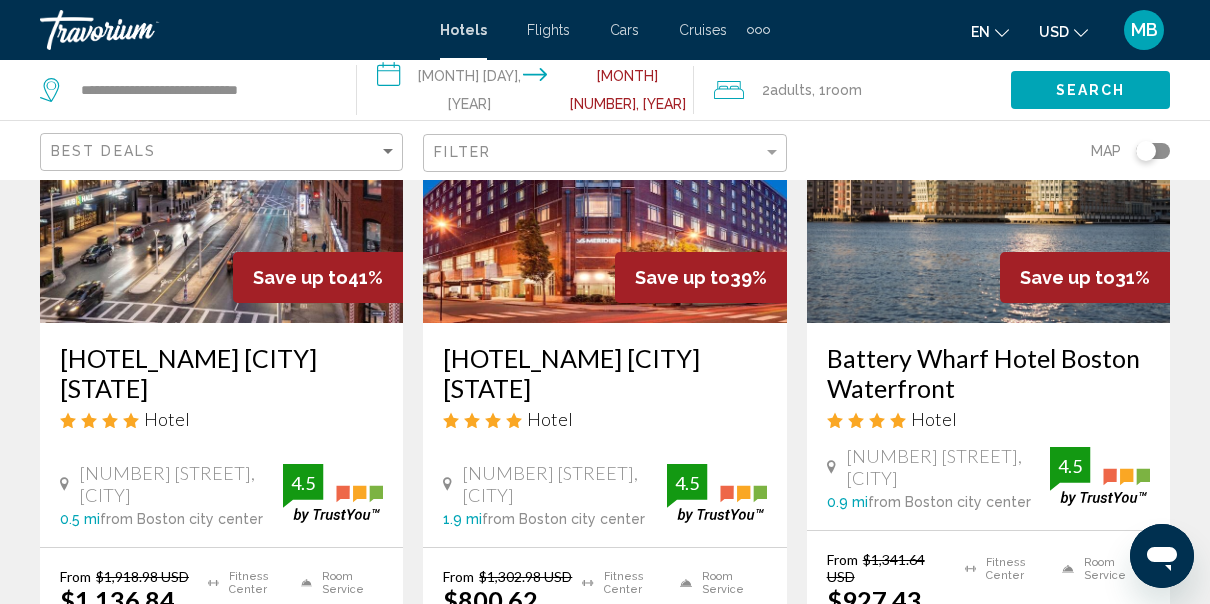 click on "MB" at bounding box center [1144, 30] 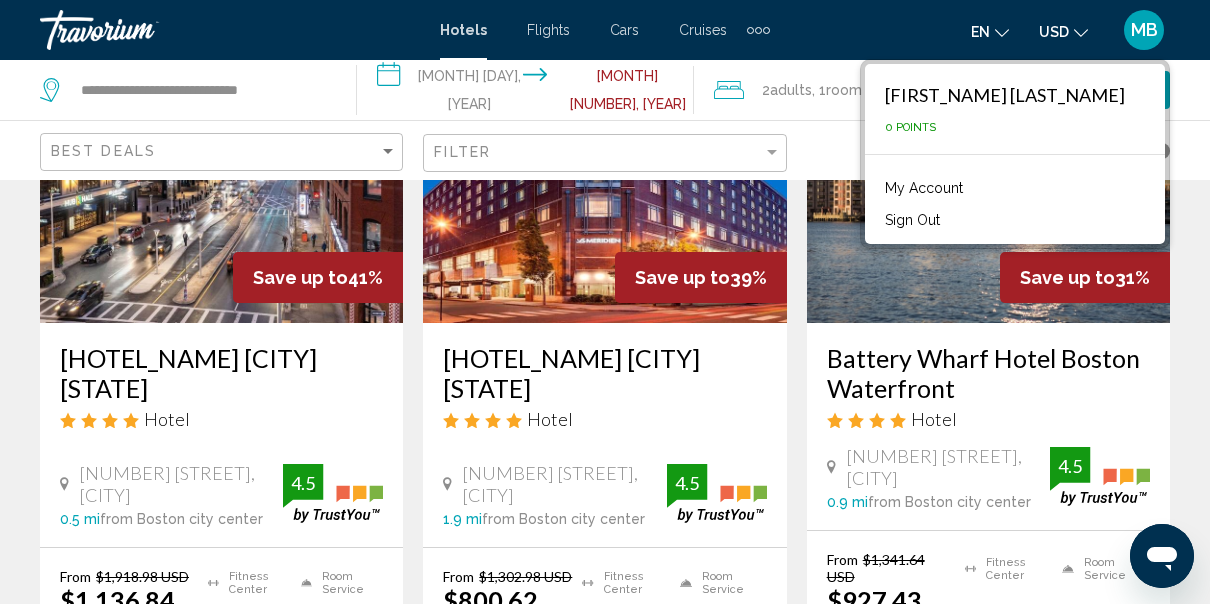 click on "Sign Out" at bounding box center [912, 220] 